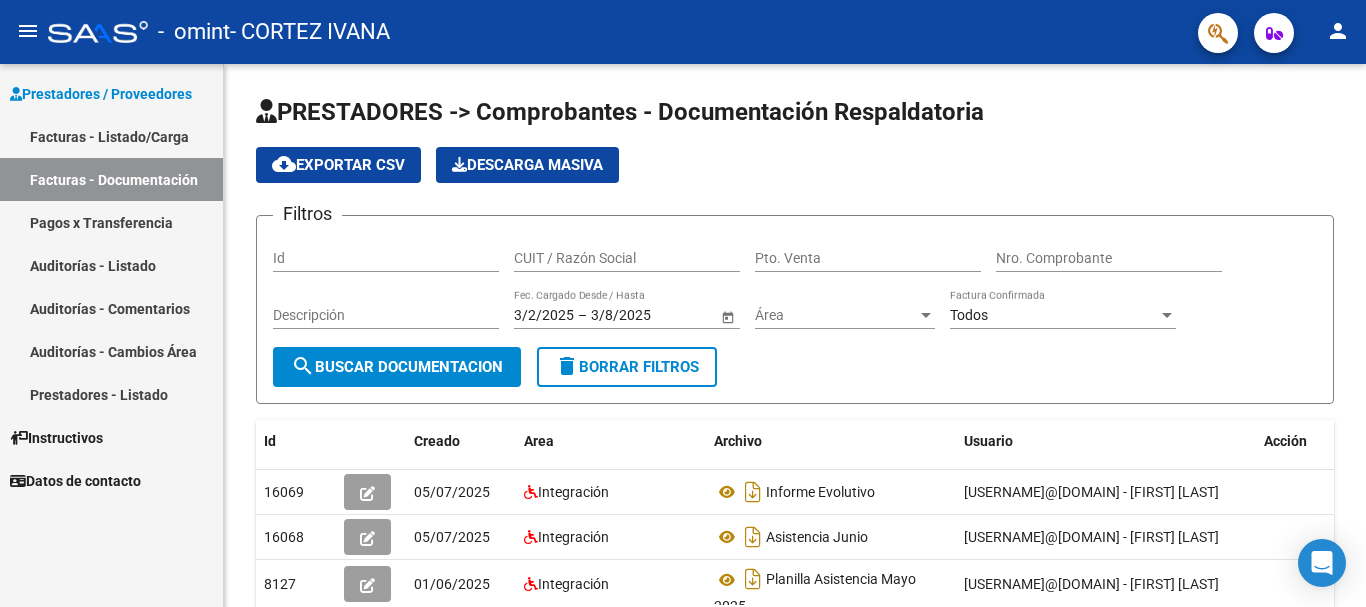 scroll, scrollTop: 0, scrollLeft: 0, axis: both 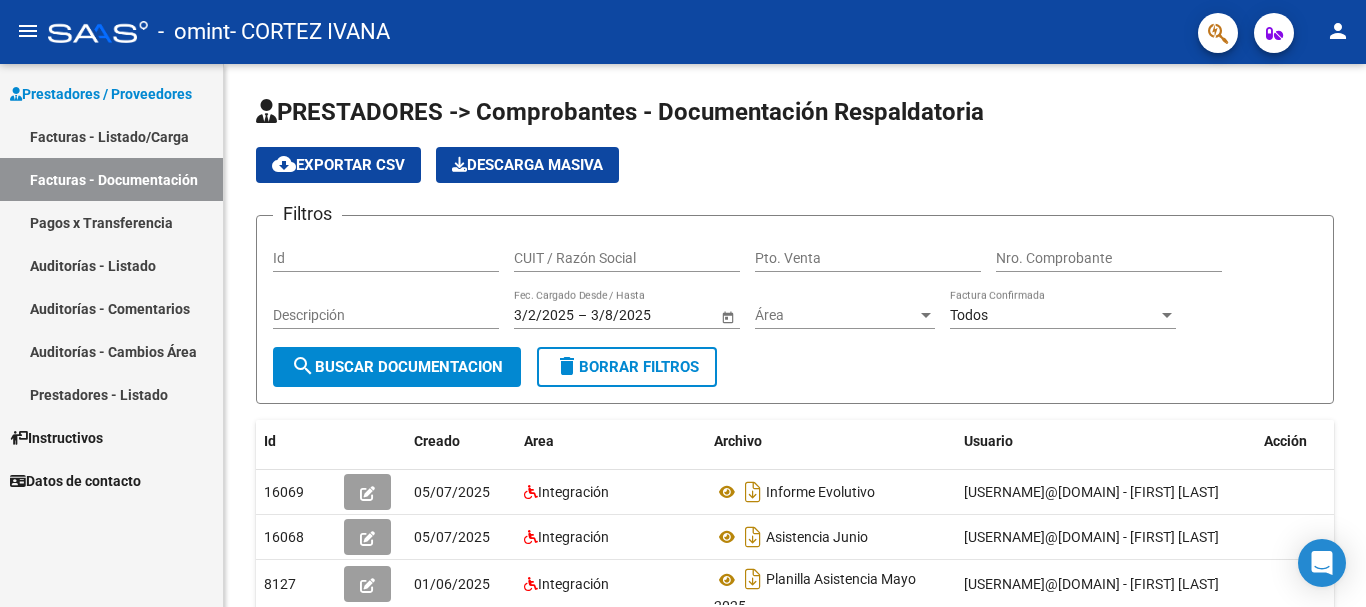 click on "person" 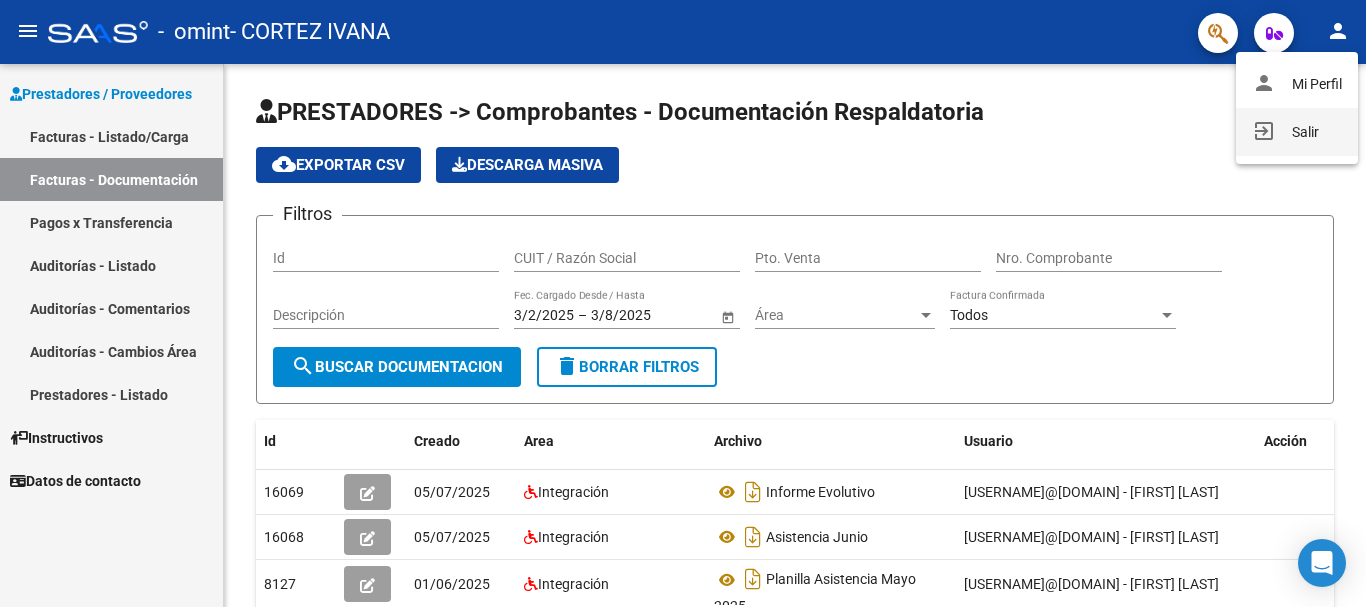 click on "exit_to_app  Salir" at bounding box center [1297, 132] 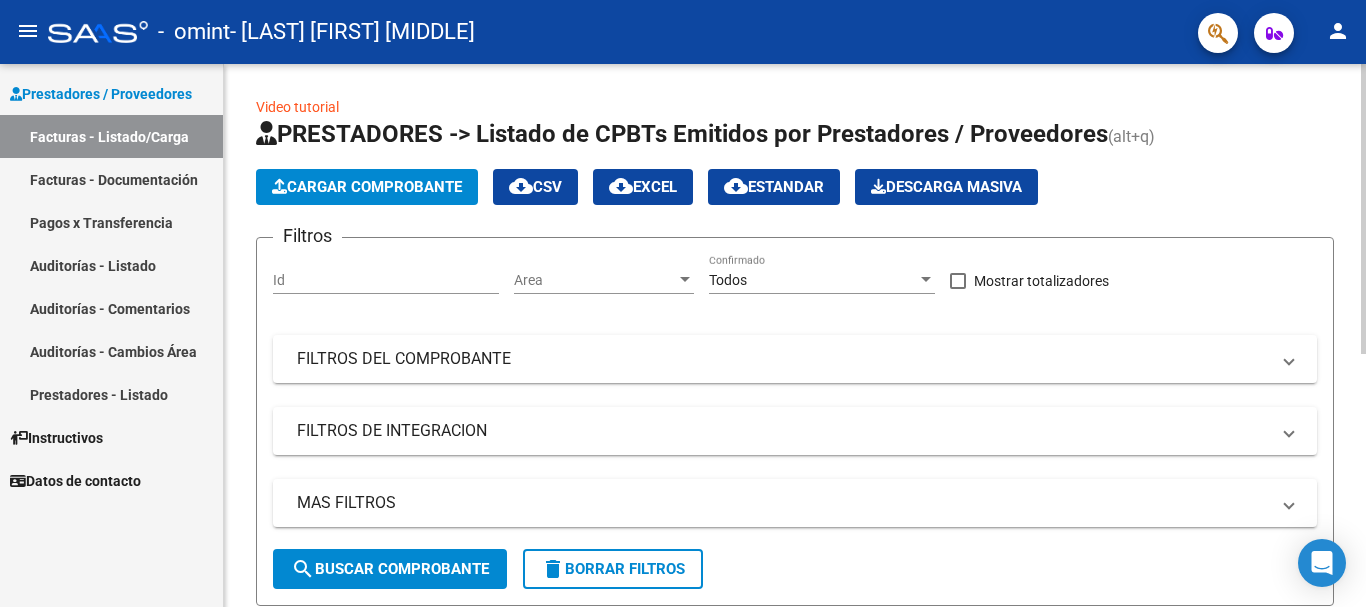 scroll, scrollTop: 0, scrollLeft: 0, axis: both 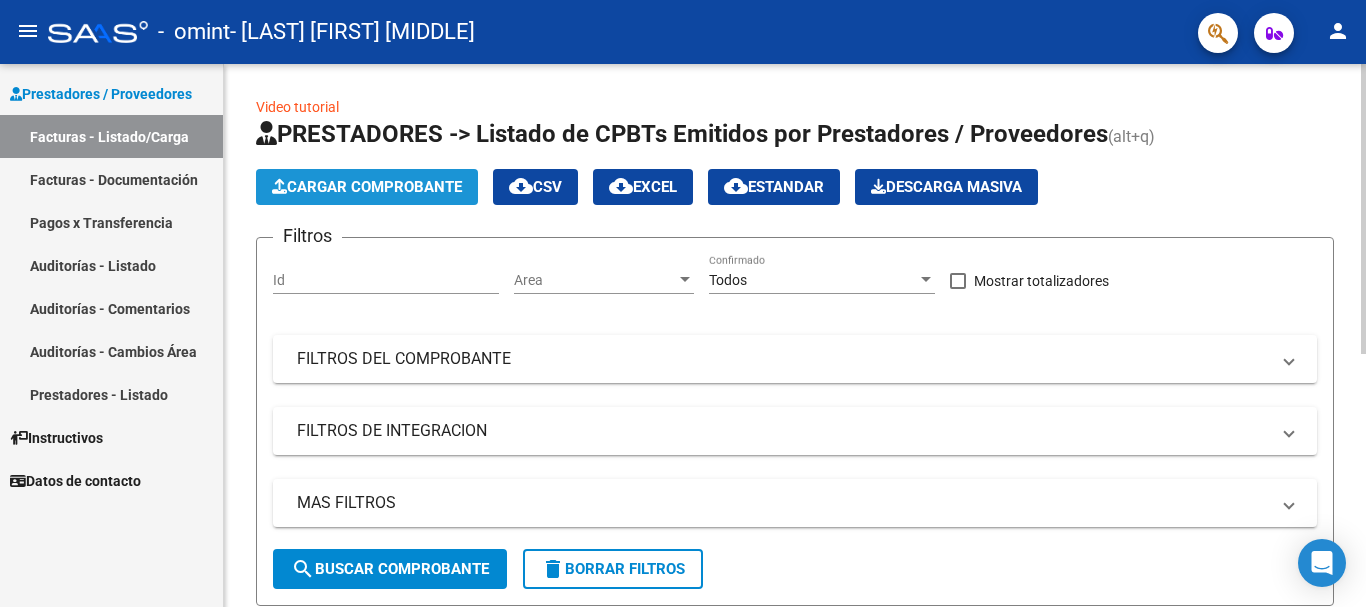 click on "Cargar Comprobante" 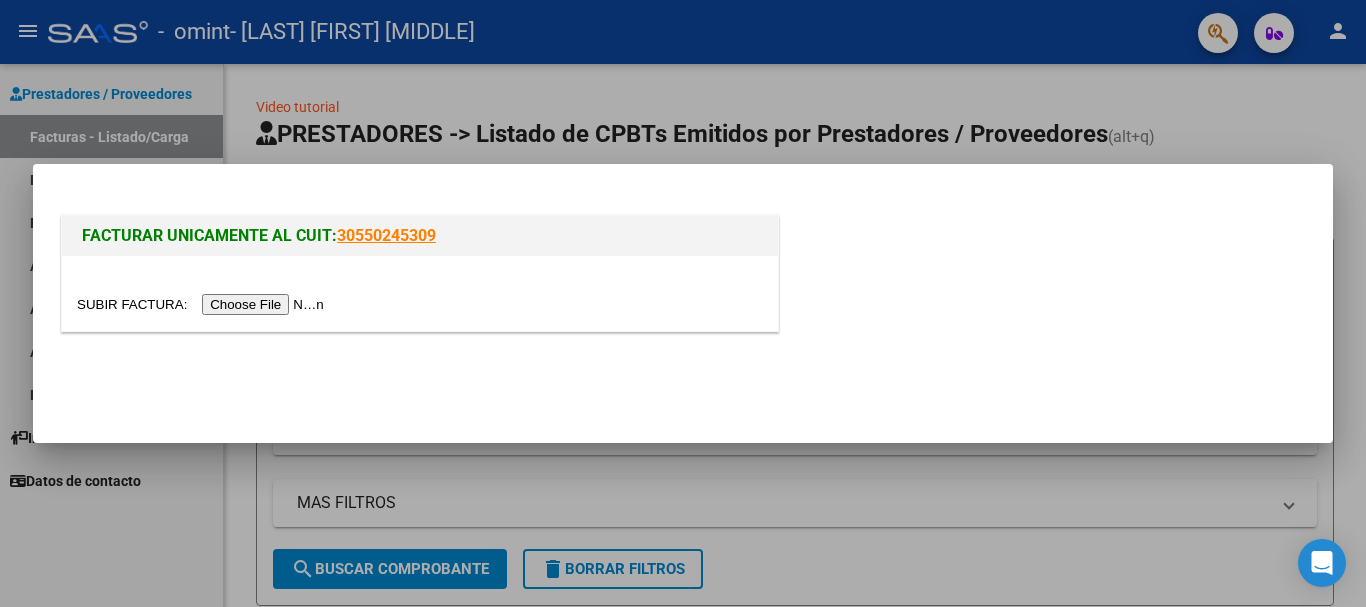 click at bounding box center [203, 304] 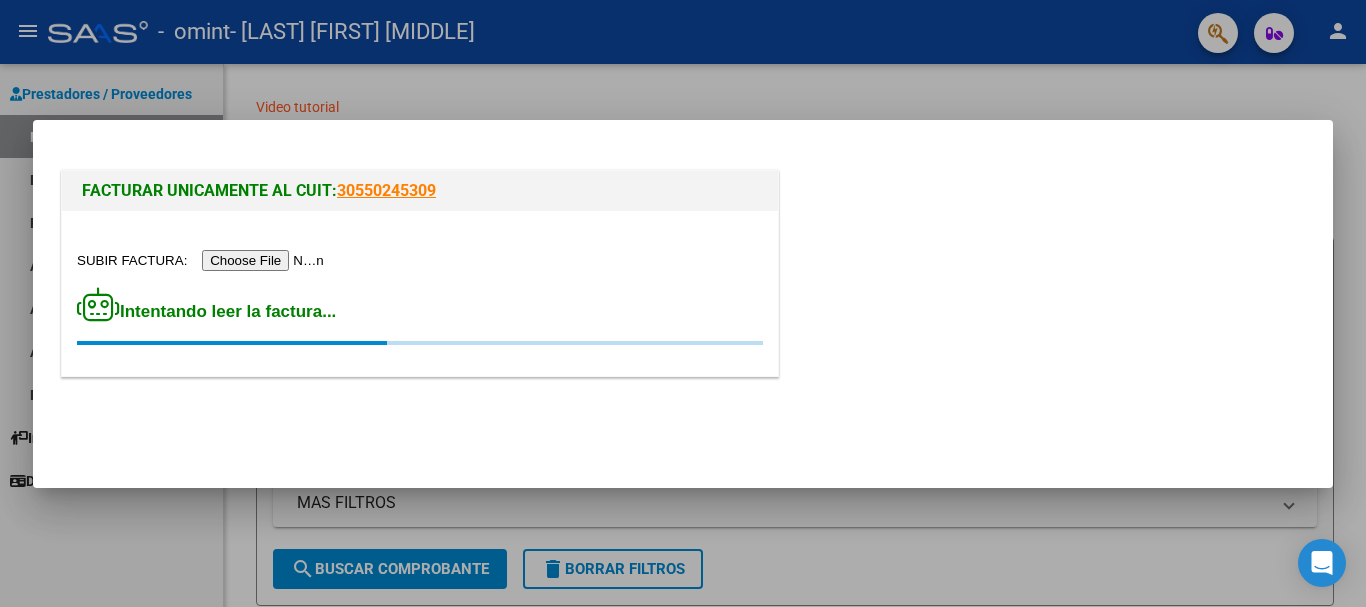 click at bounding box center [203, 260] 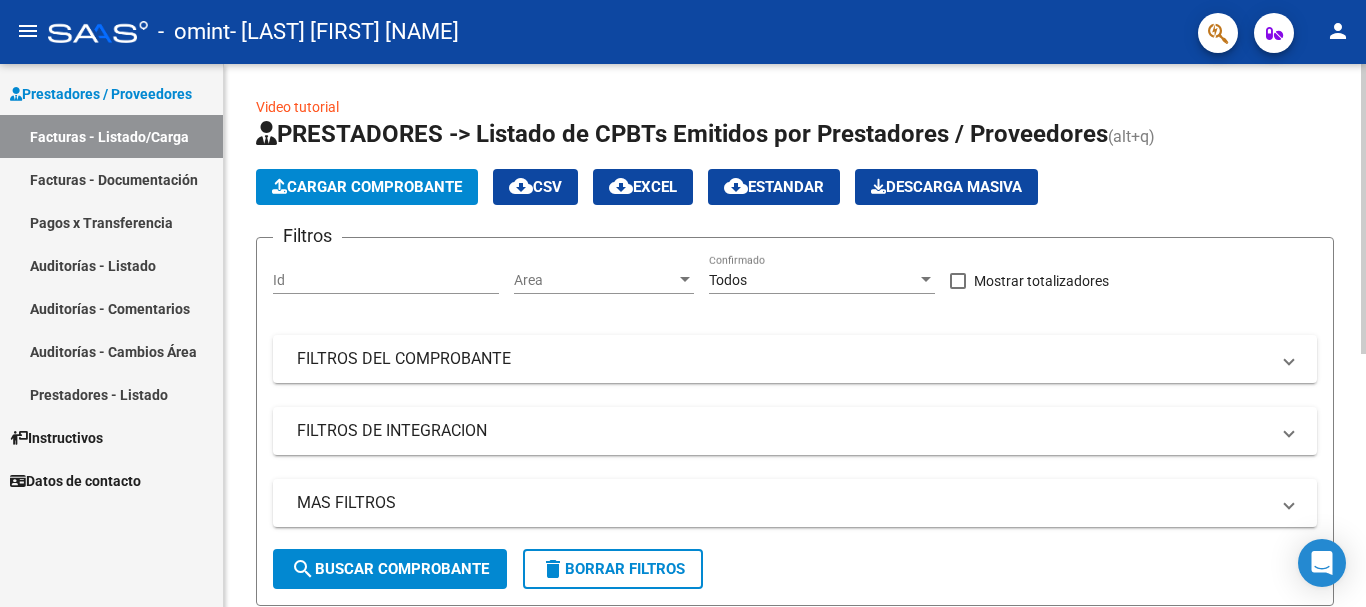scroll, scrollTop: 0, scrollLeft: 0, axis: both 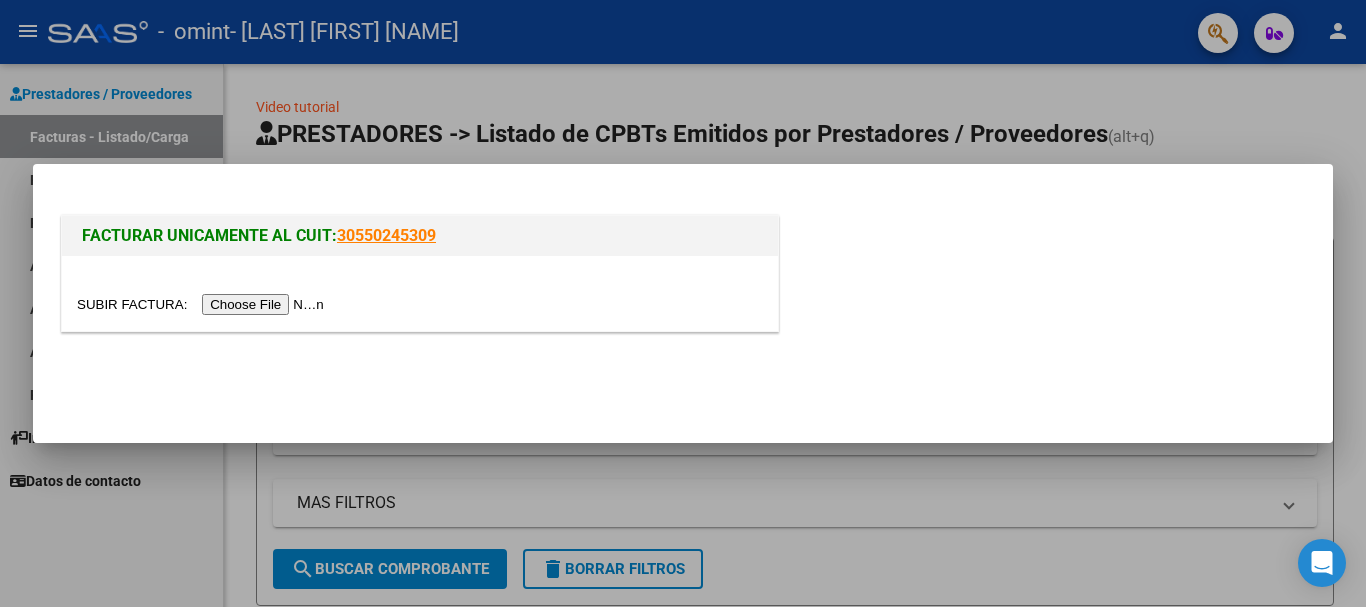 click at bounding box center (203, 304) 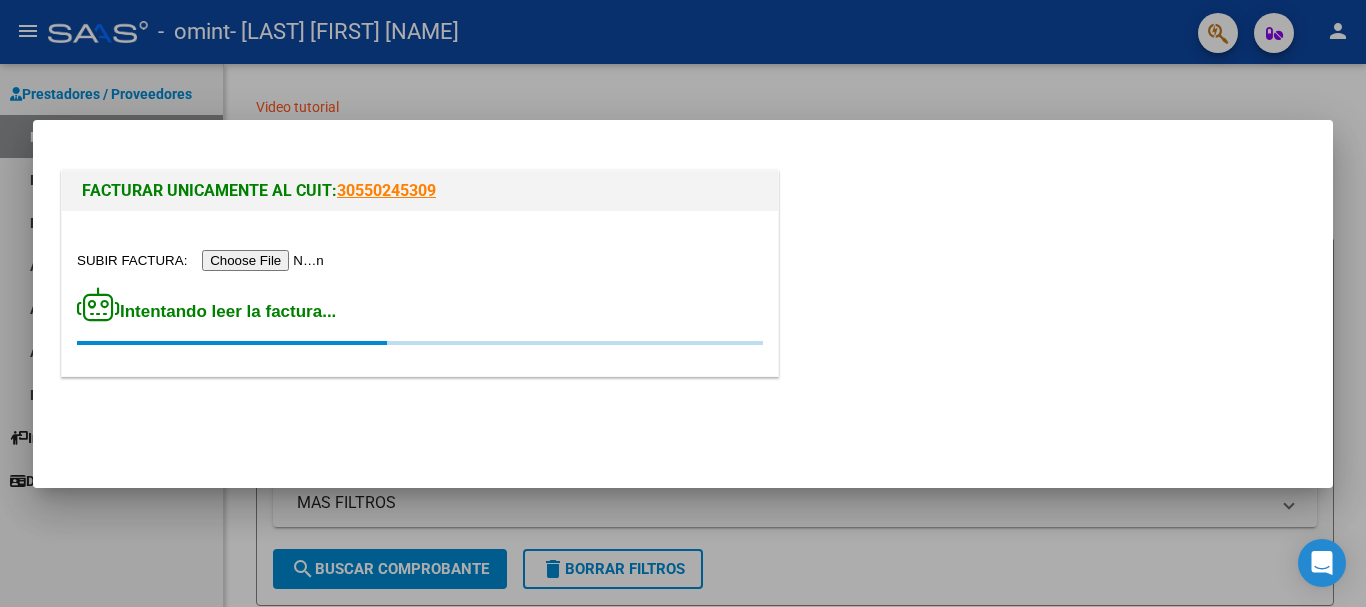 drag, startPoint x: 807, startPoint y: 106, endPoint x: 806, endPoint y: 84, distance: 22.022715 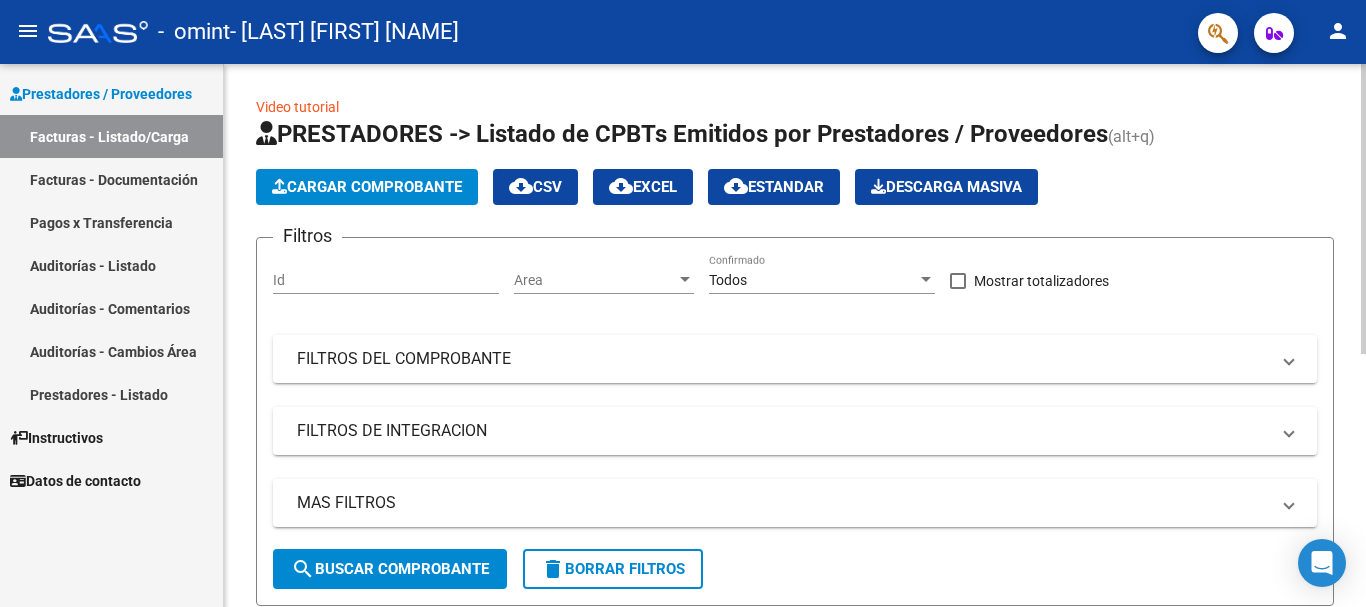 click on "Cargar Comprobante" 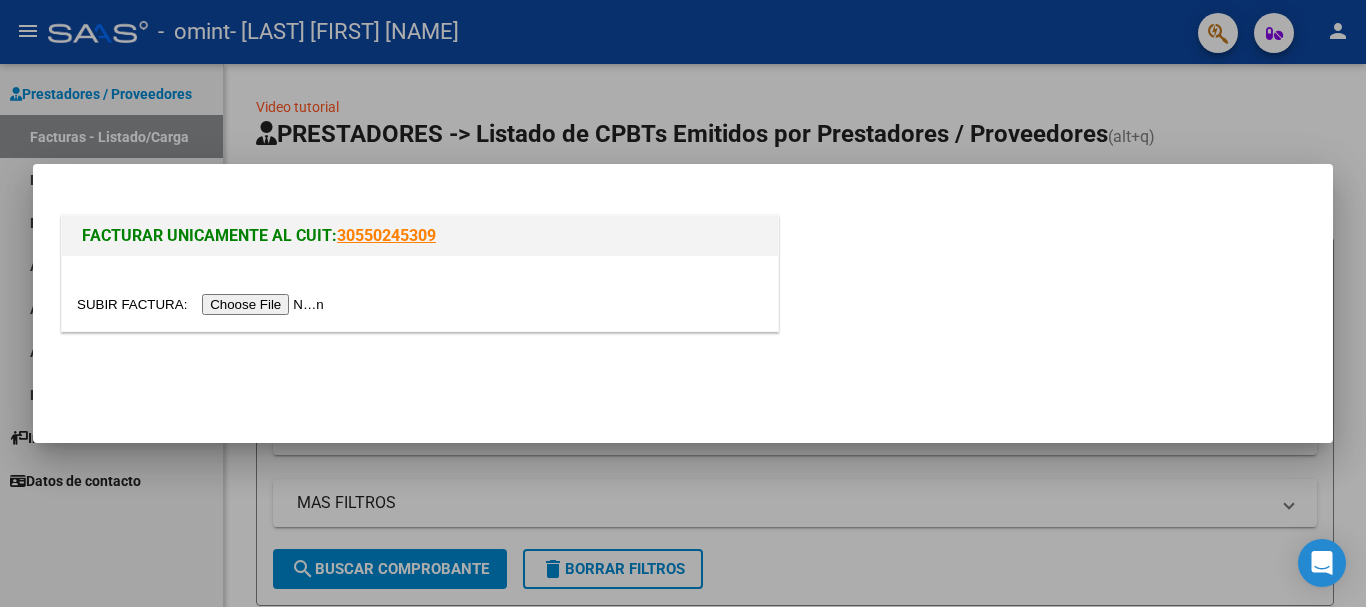 click at bounding box center (203, 304) 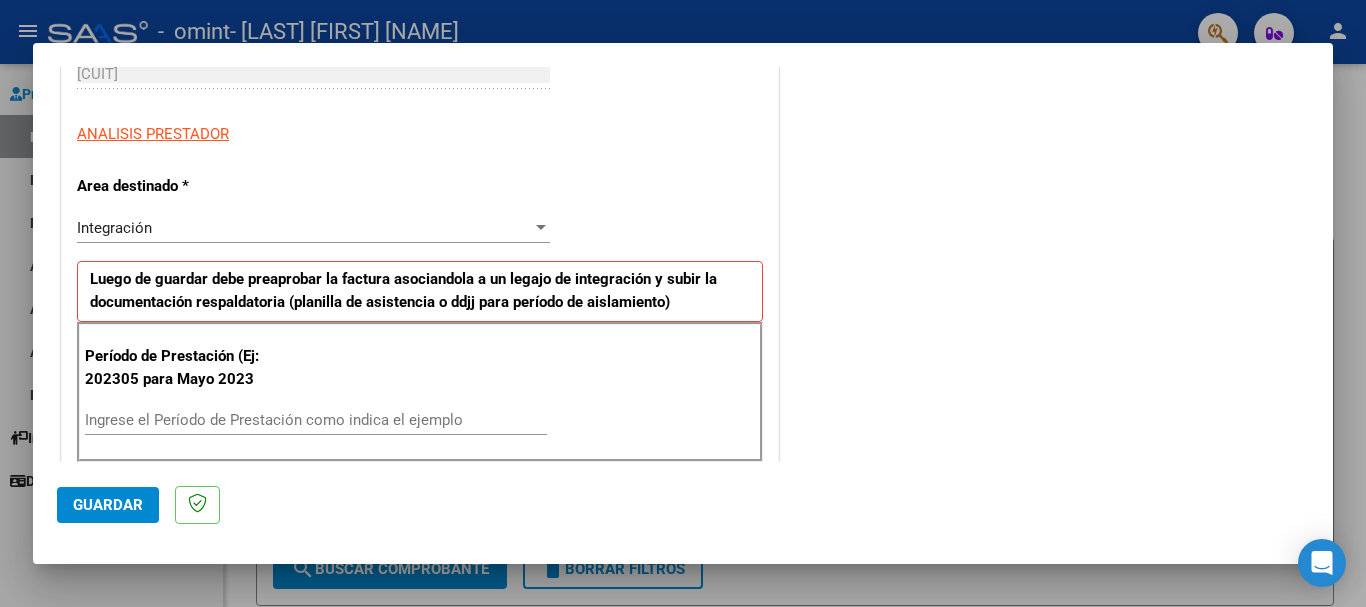 scroll, scrollTop: 268, scrollLeft: 0, axis: vertical 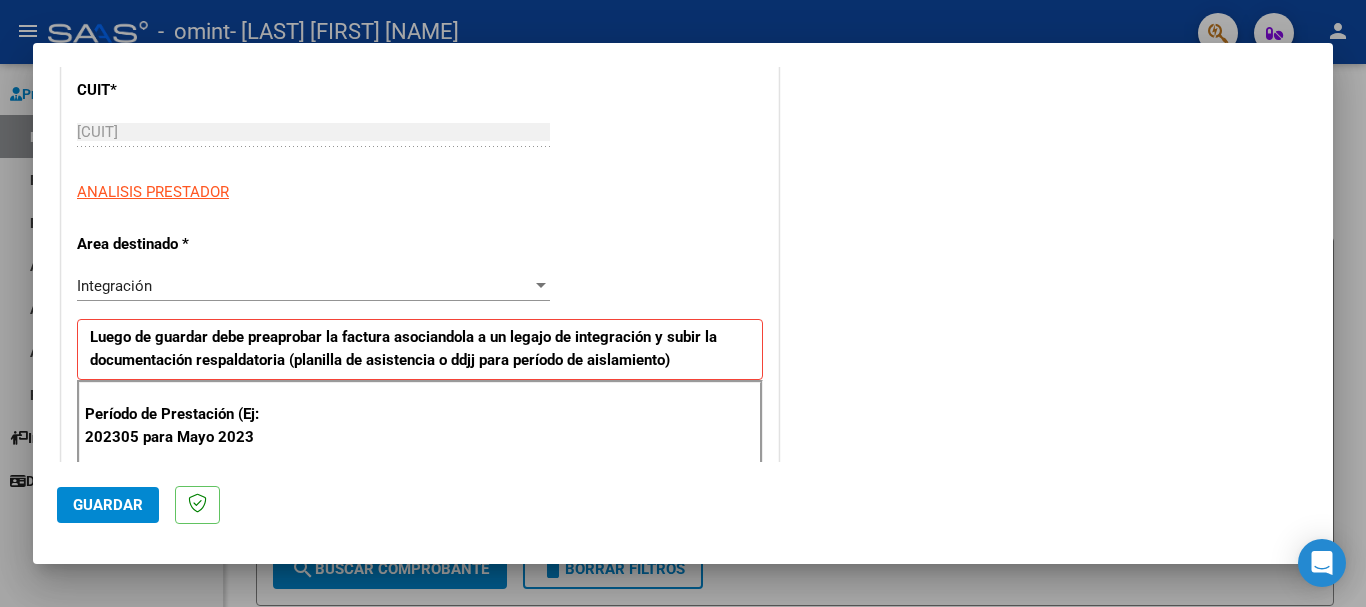 click on "Integración" at bounding box center [304, 286] 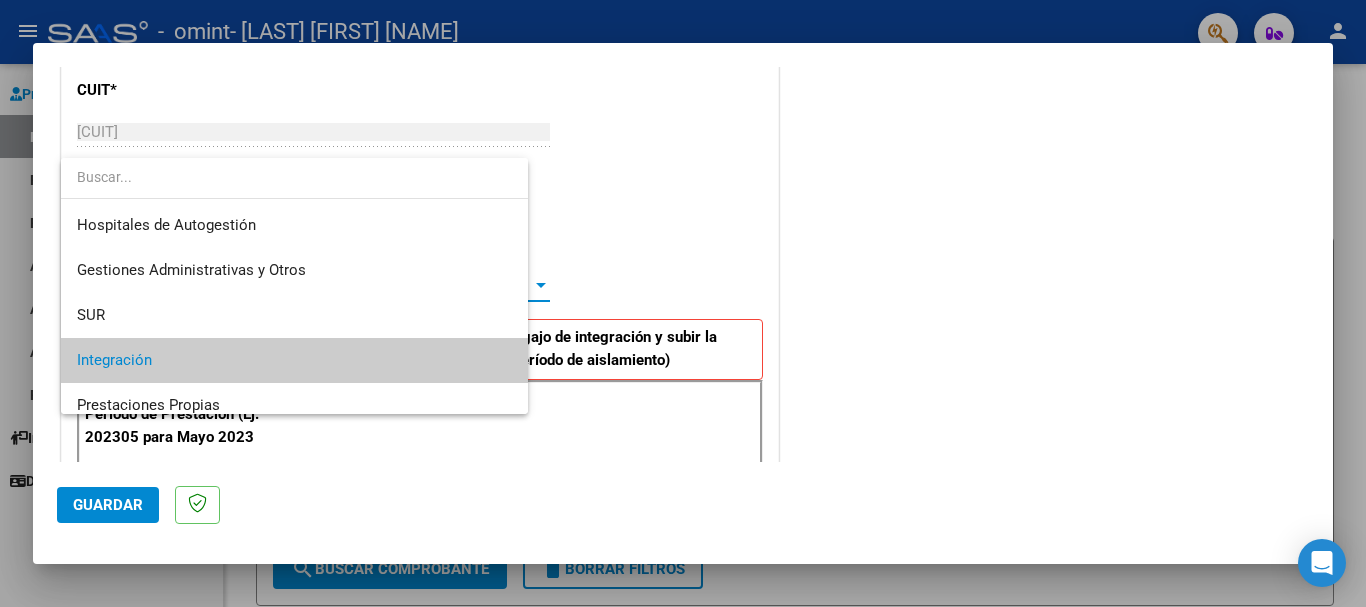 scroll, scrollTop: 75, scrollLeft: 0, axis: vertical 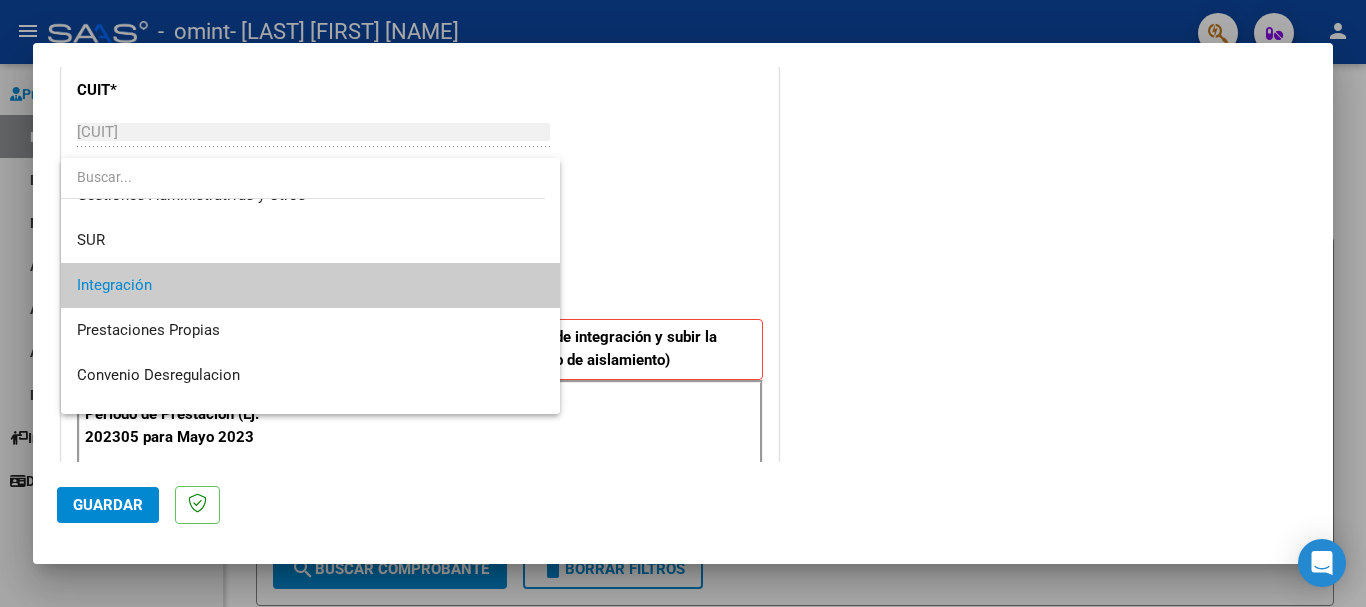 click on "Integración" at bounding box center [310, 285] 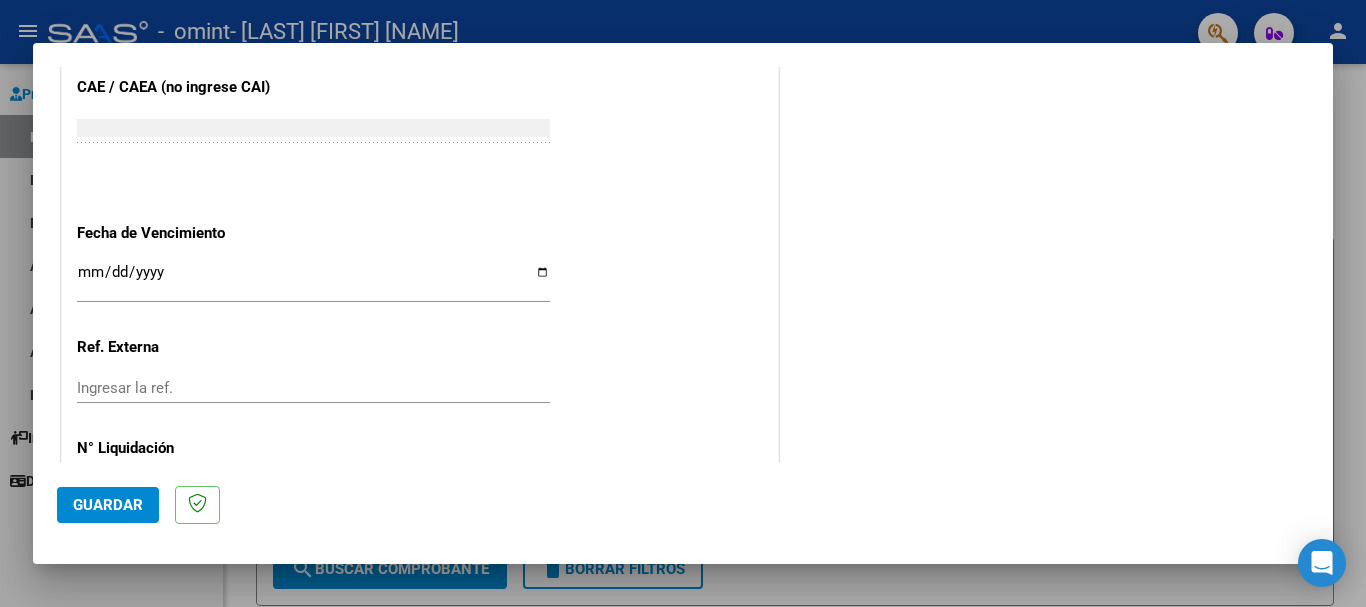 scroll, scrollTop: 1327, scrollLeft: 0, axis: vertical 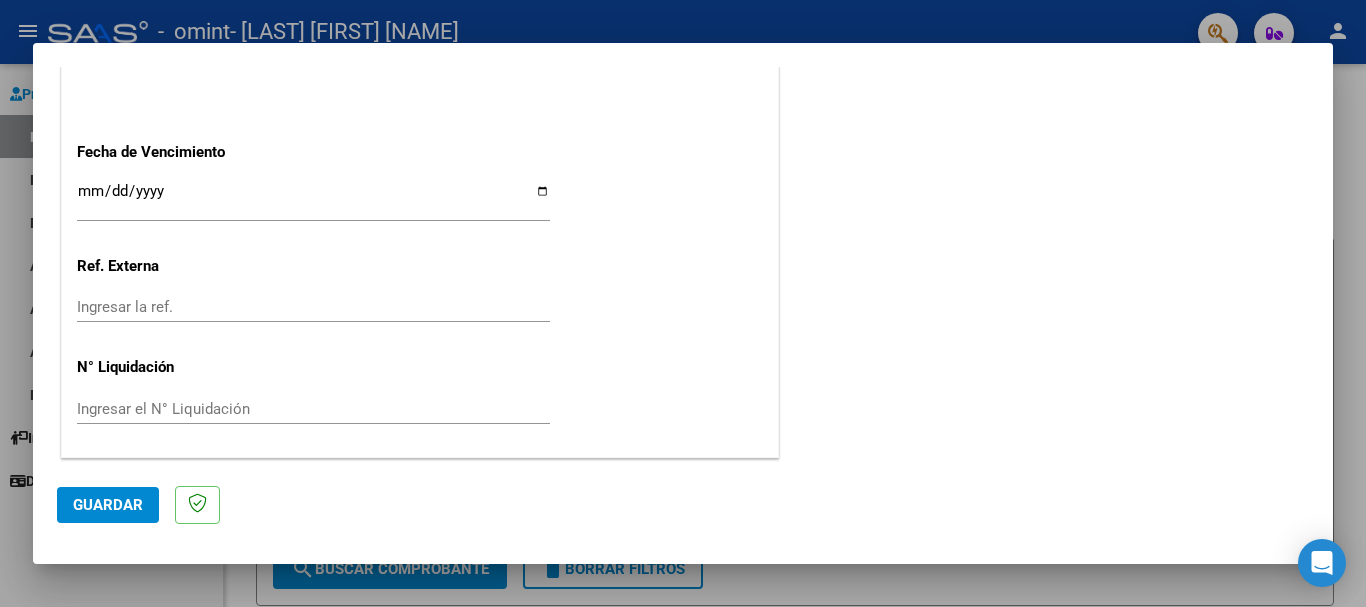 click on "Ingresar la fecha" at bounding box center [313, 199] 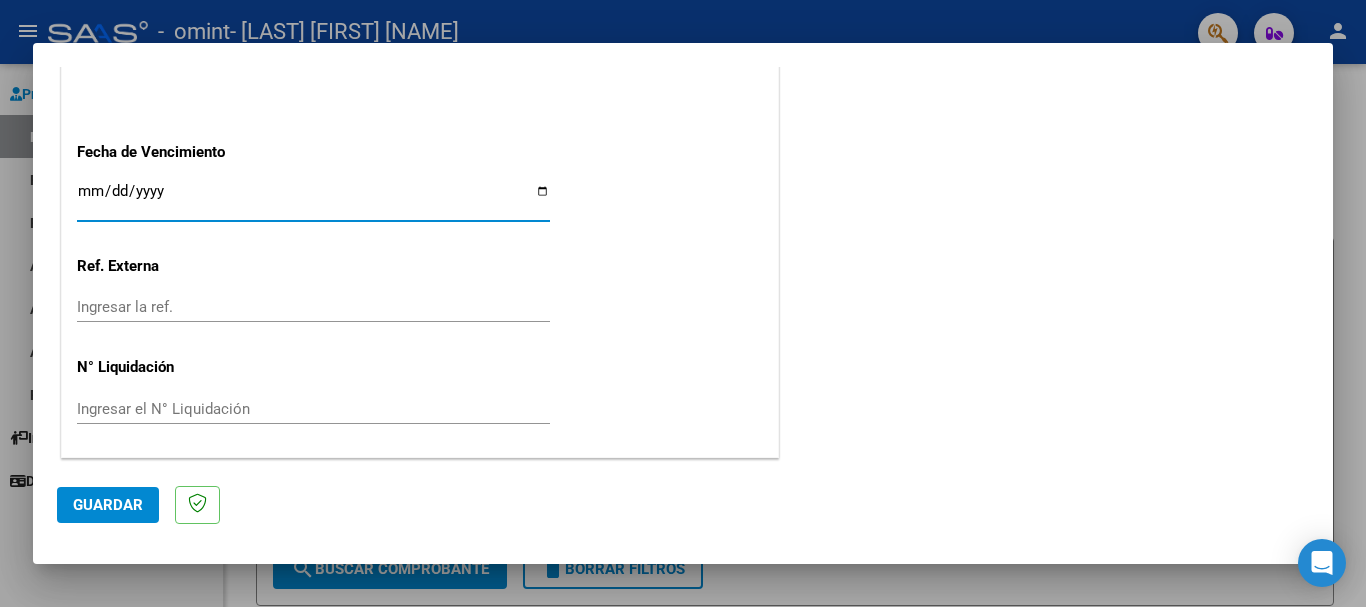 type on "2025-08-03" 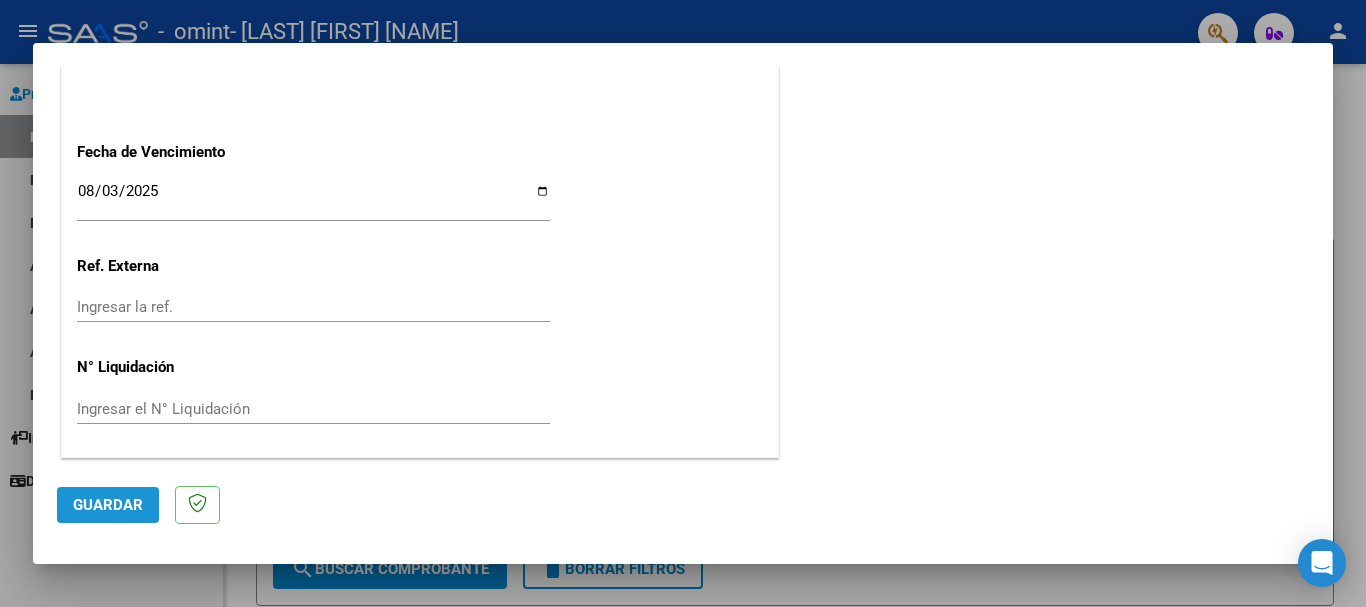 click on "Guardar" 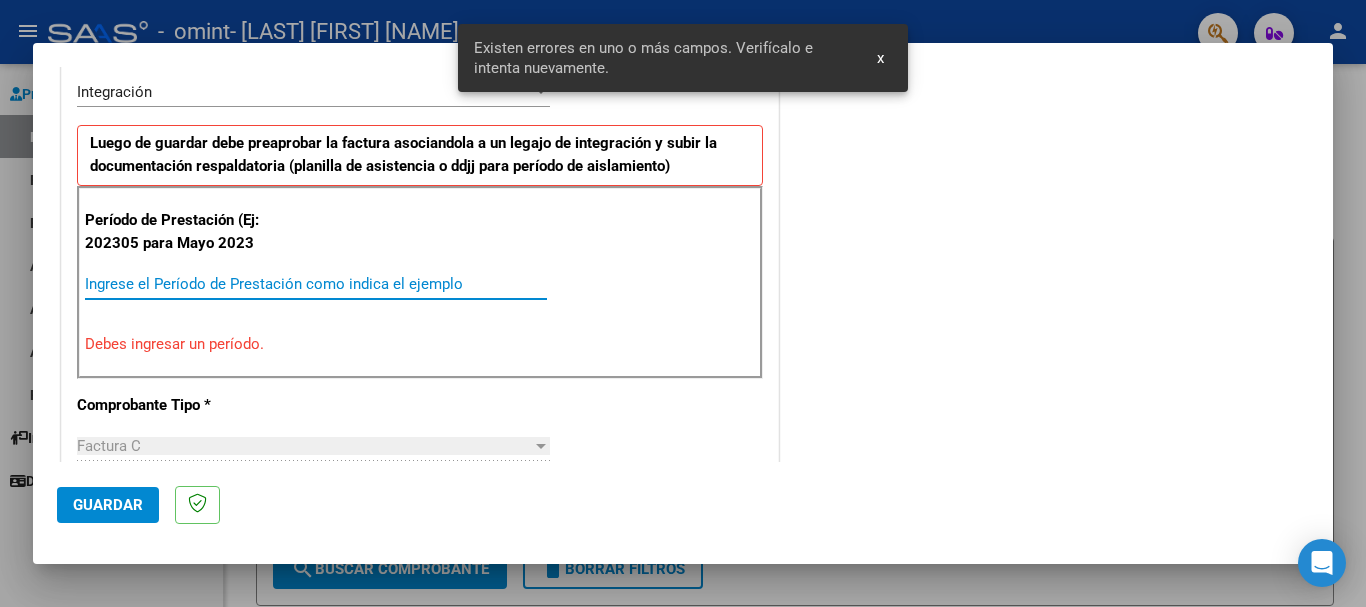 click on "Ingrese el Período de Prestación como indica el ejemplo" at bounding box center (316, 284) 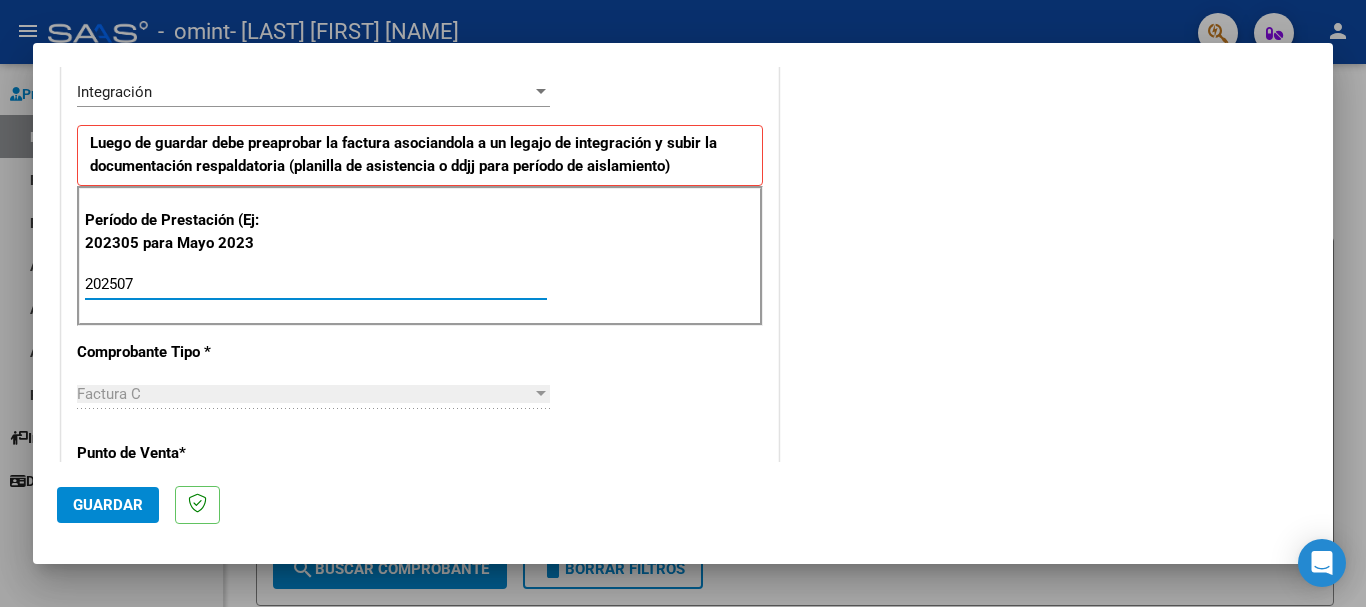 type on "202507" 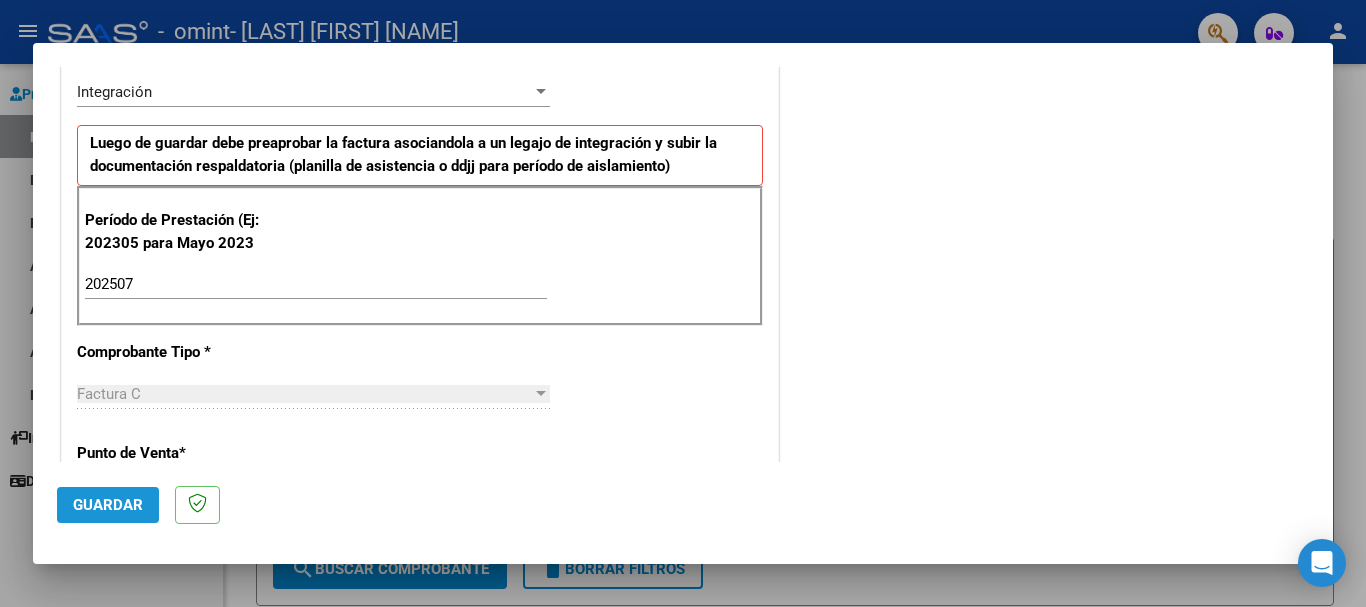 click on "Guardar" 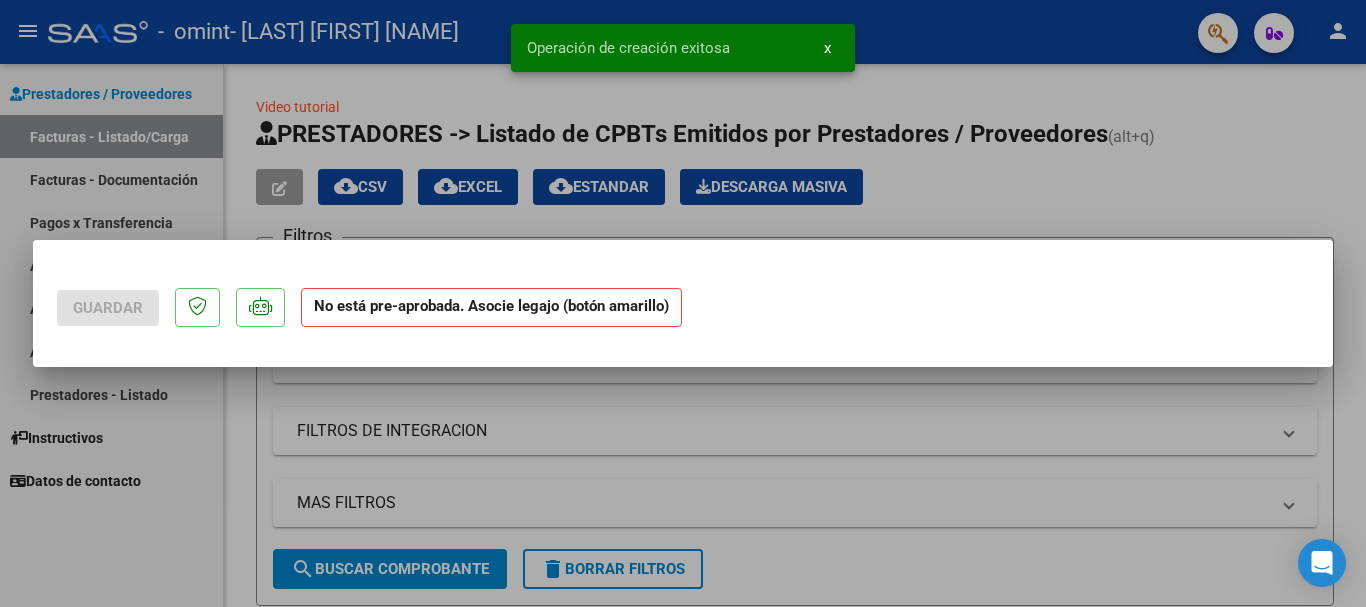scroll, scrollTop: 0, scrollLeft: 0, axis: both 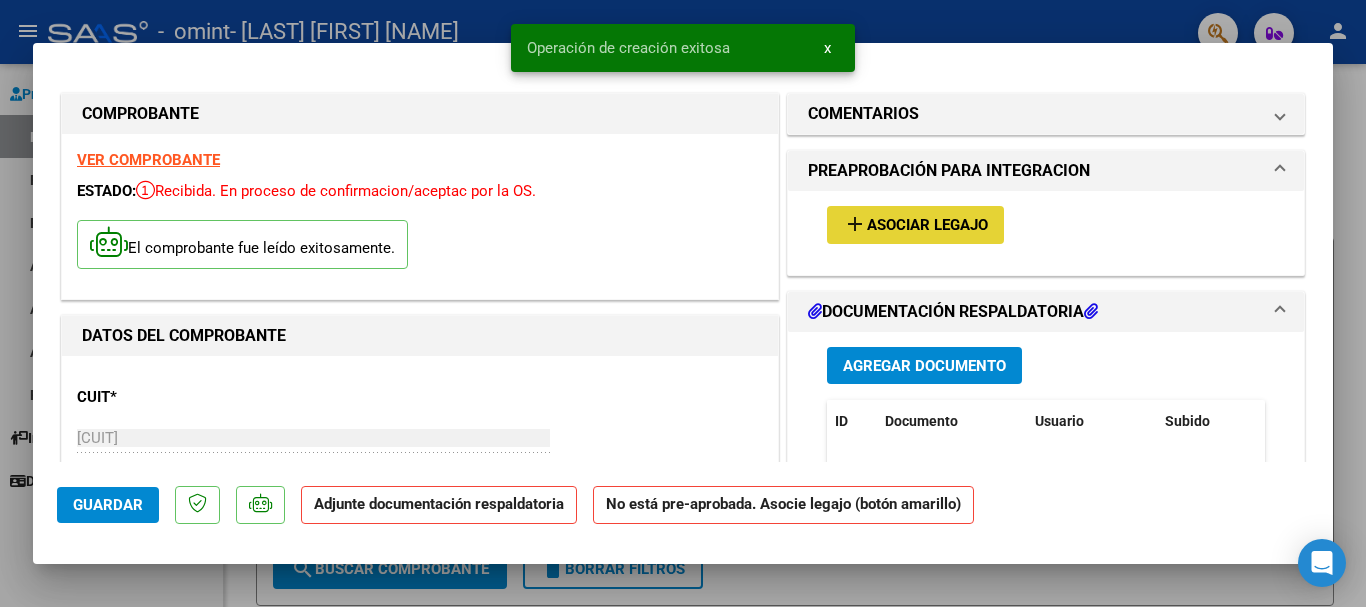 click on "Asociar Legajo" at bounding box center (927, 226) 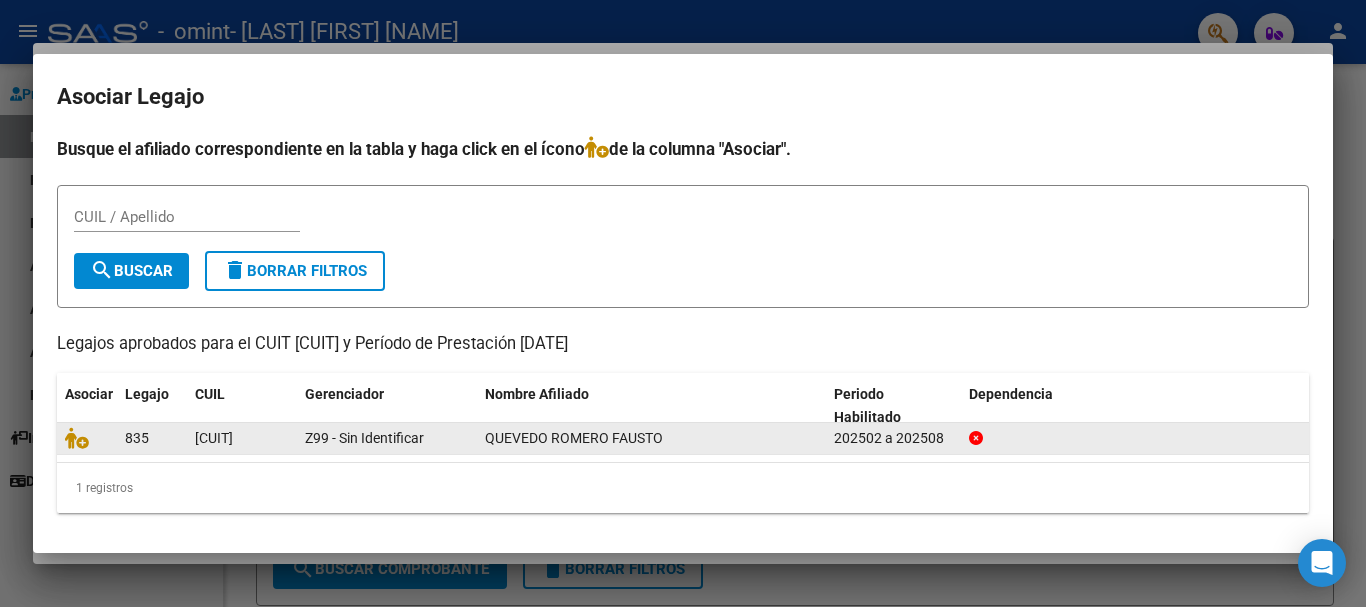 click 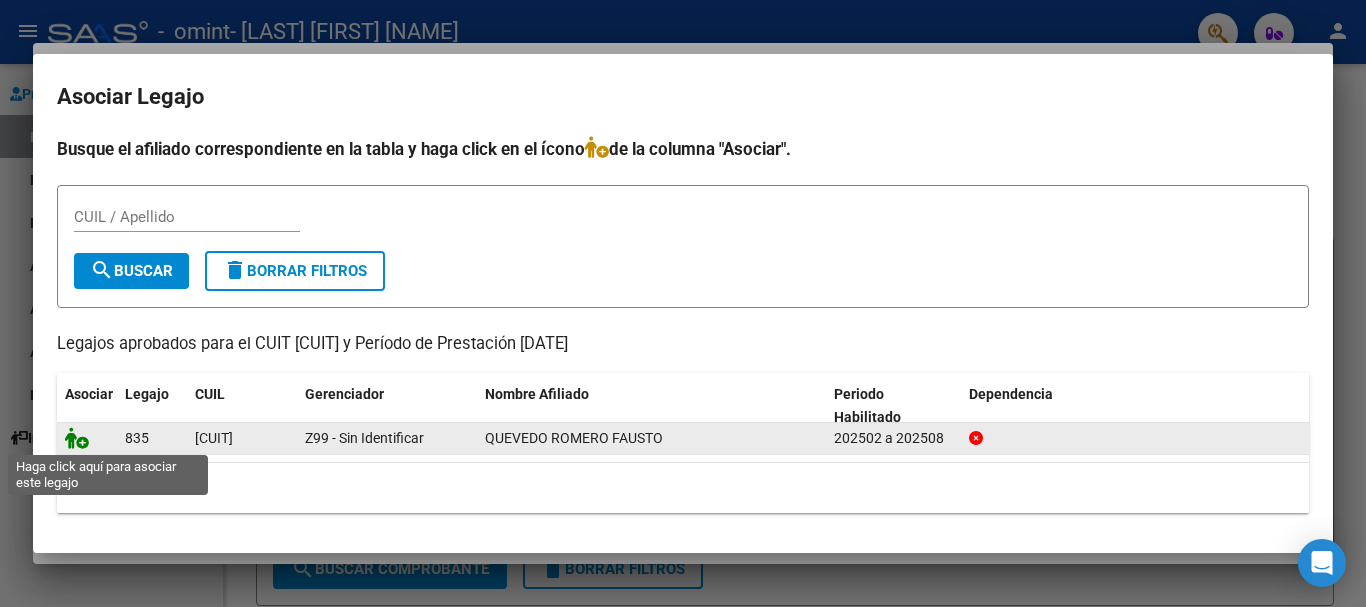 click 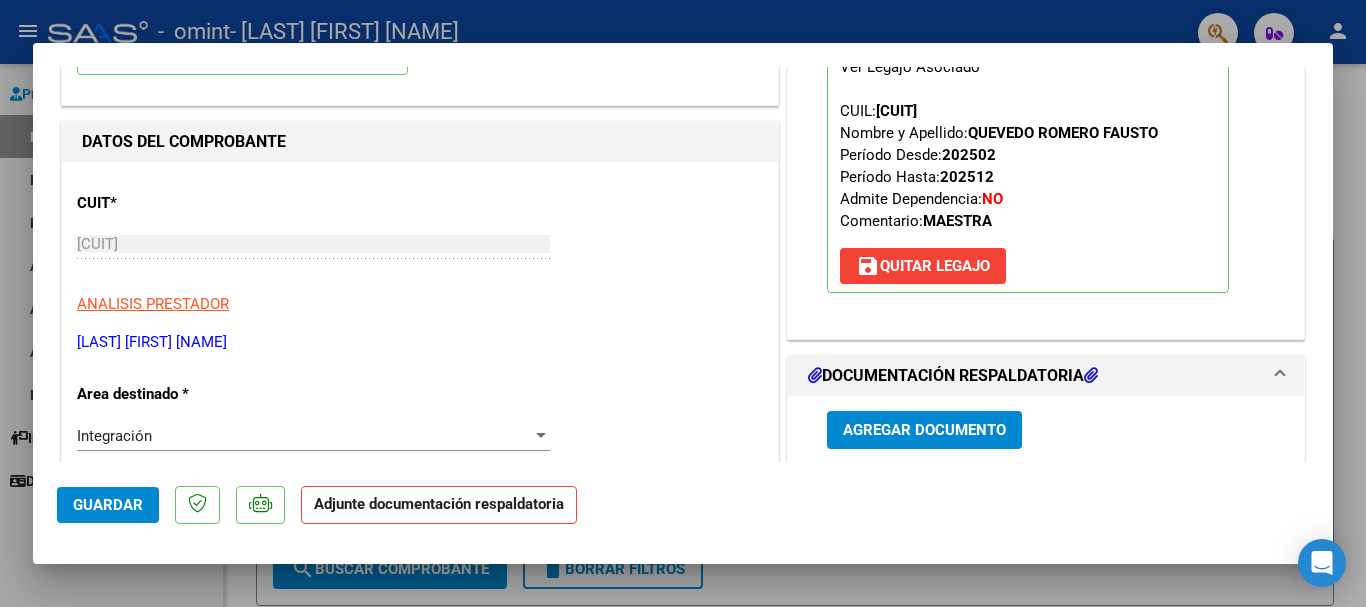 scroll, scrollTop: 284, scrollLeft: 0, axis: vertical 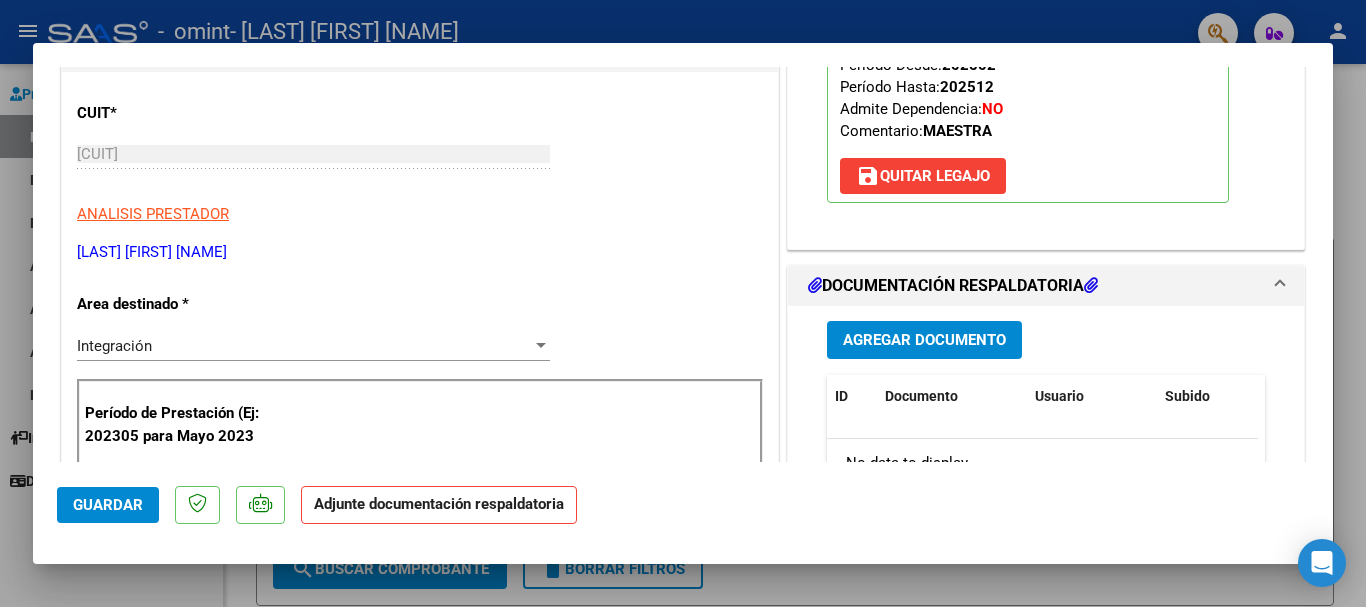 click on "Guardar" 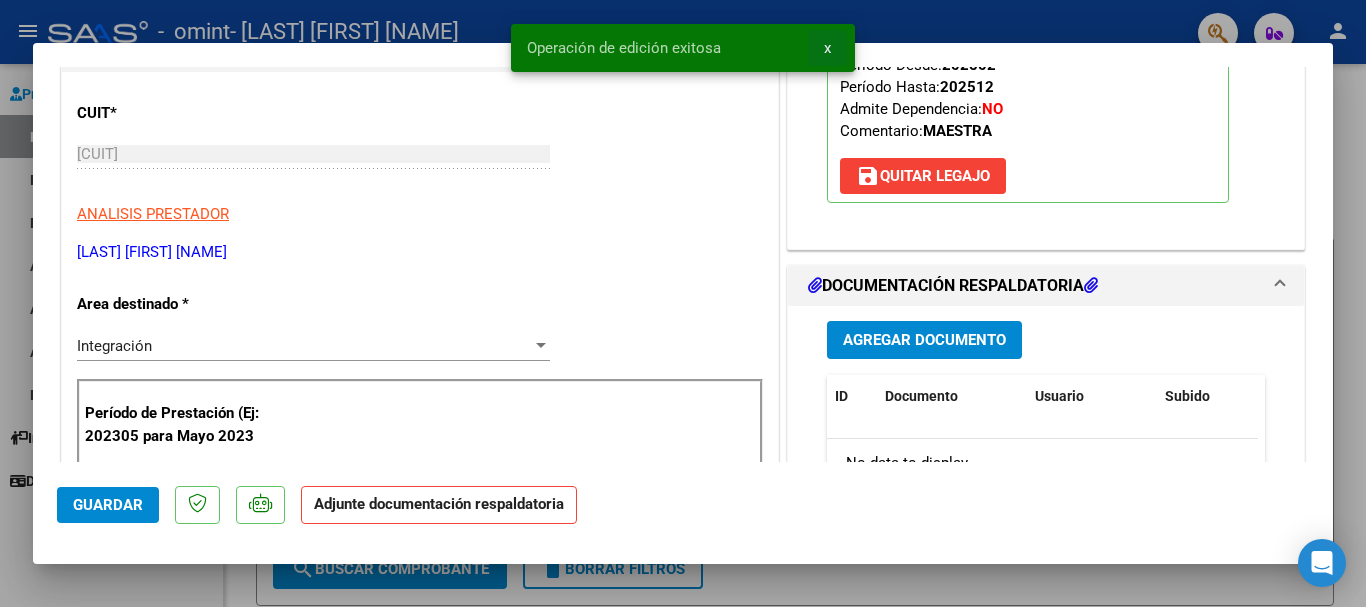 click on "x" at bounding box center (827, 48) 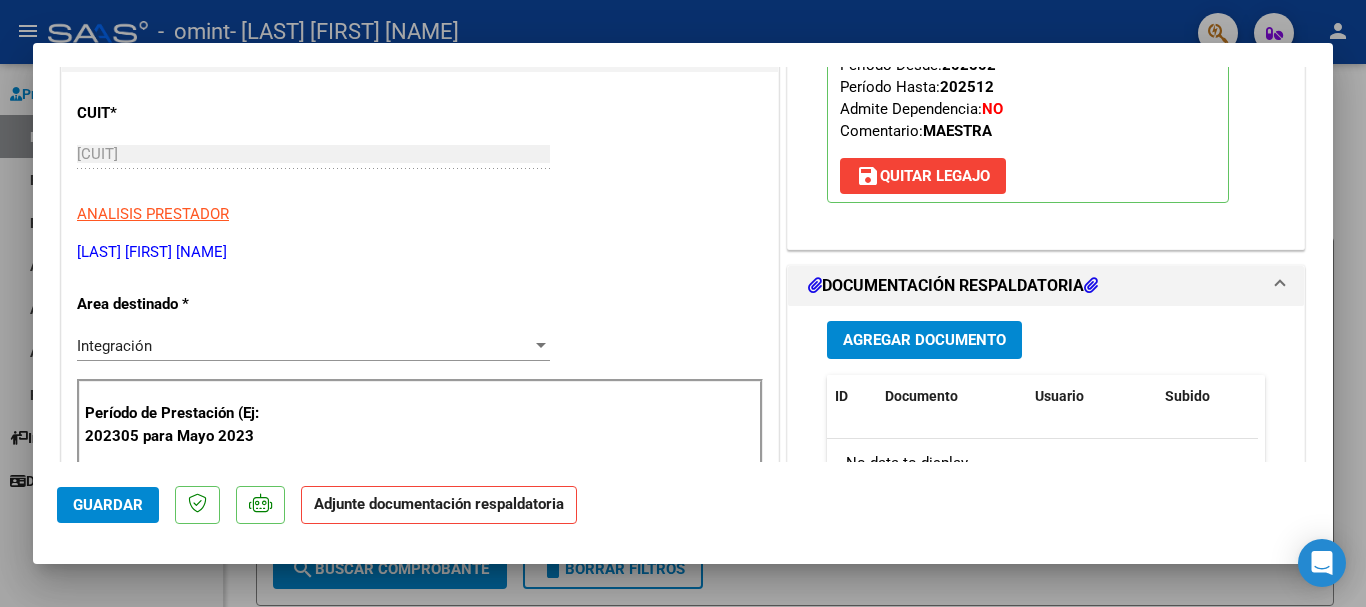 scroll, scrollTop: 379, scrollLeft: 0, axis: vertical 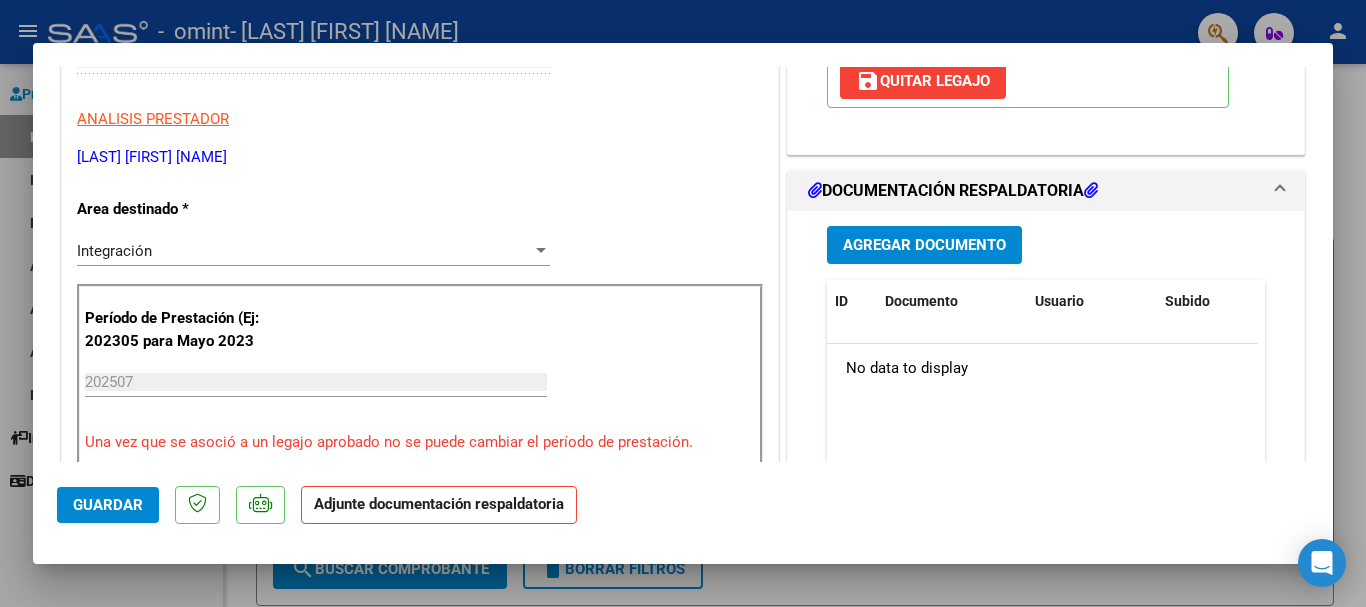 click on "Agregar Documento" at bounding box center [924, 246] 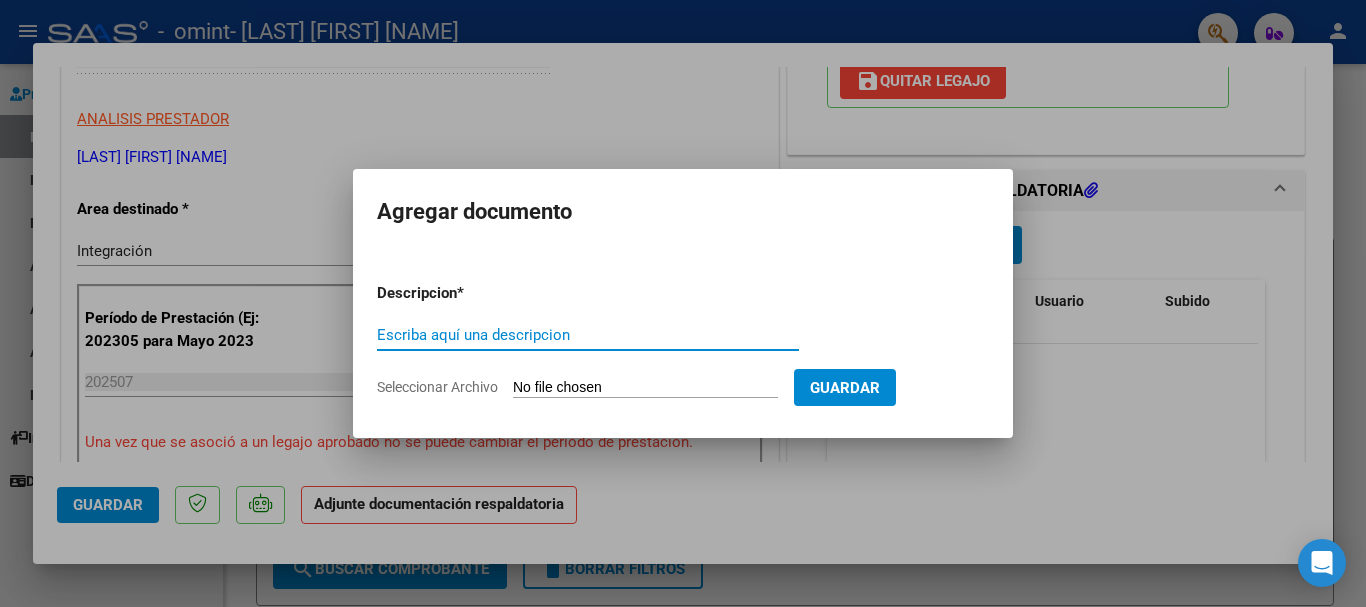 click on "Escriba aquí una descripcion" at bounding box center [588, 335] 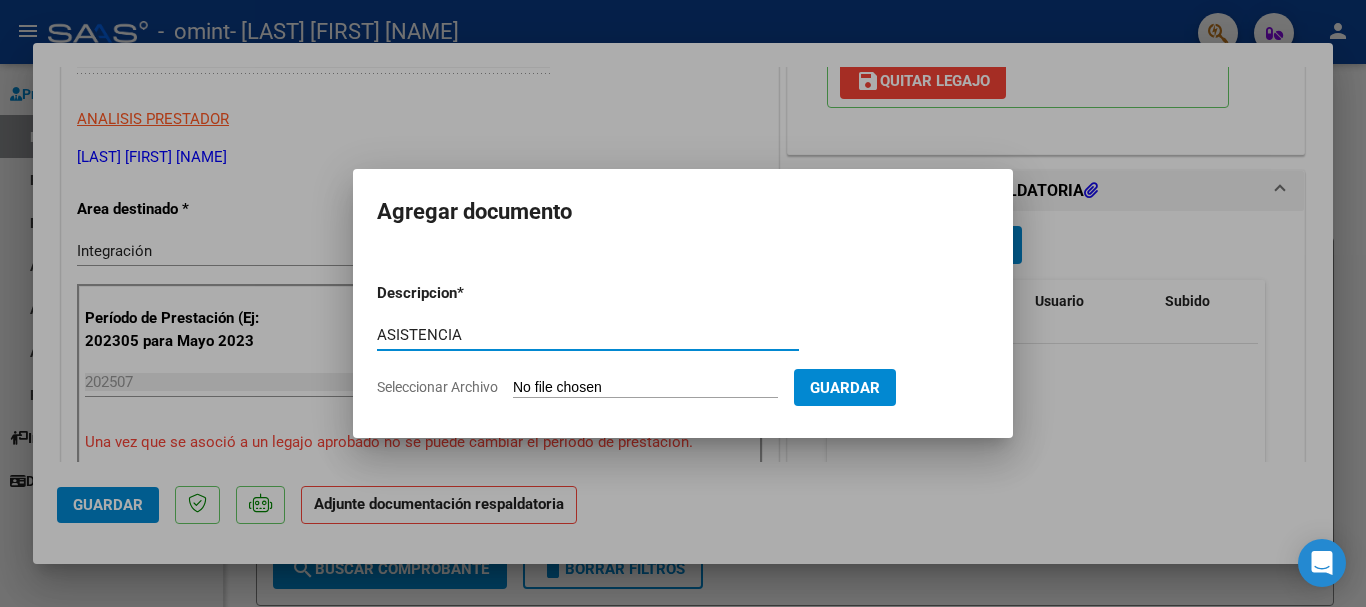 type on "ASISTENCIA" 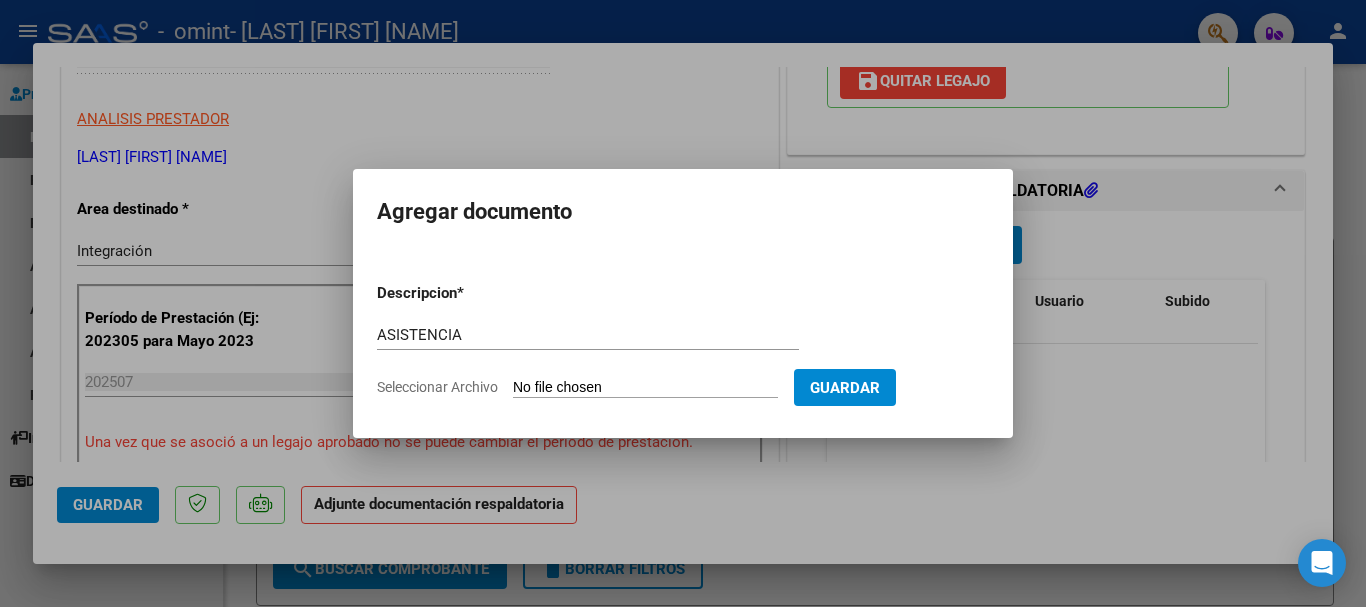 type on "C:\fakepath\Julio Asistencia Quevedo inclusion.pdf" 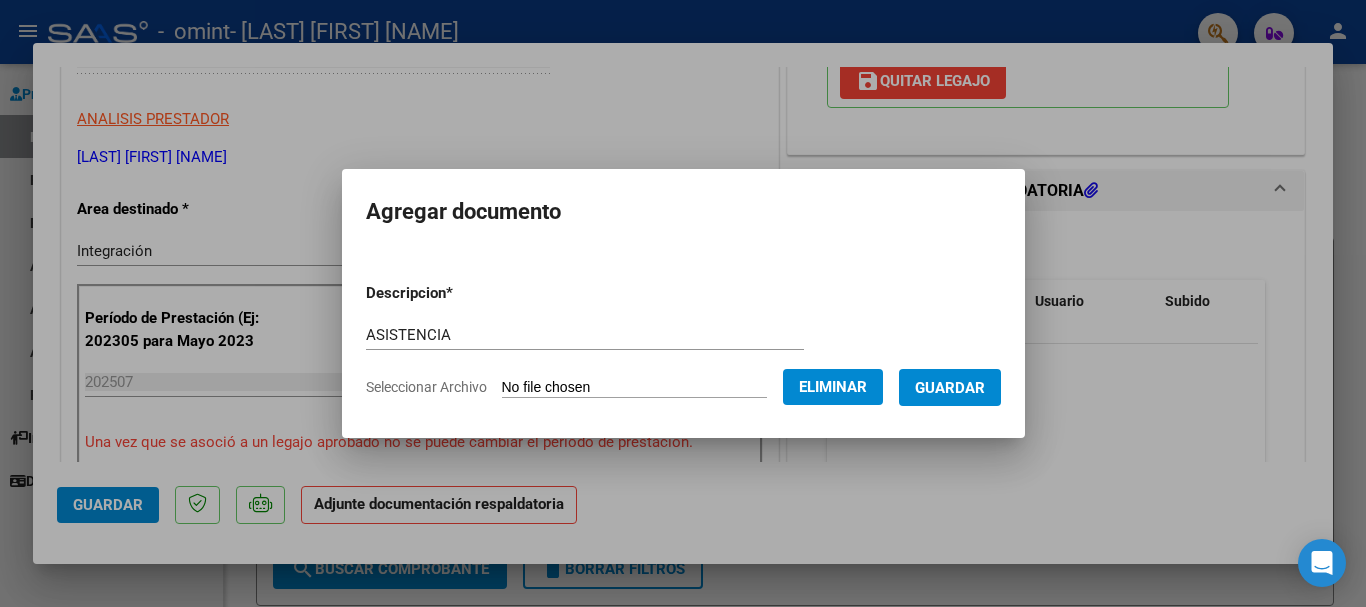 click on "Guardar" at bounding box center (950, 388) 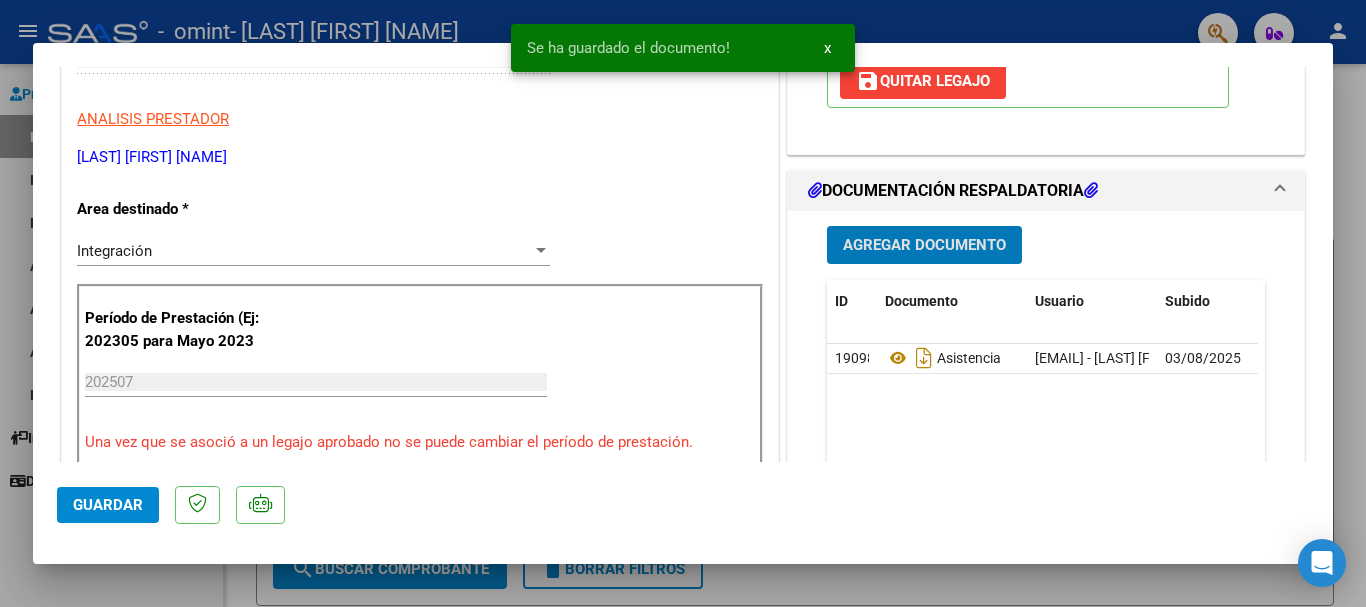 click on "x" at bounding box center (827, 48) 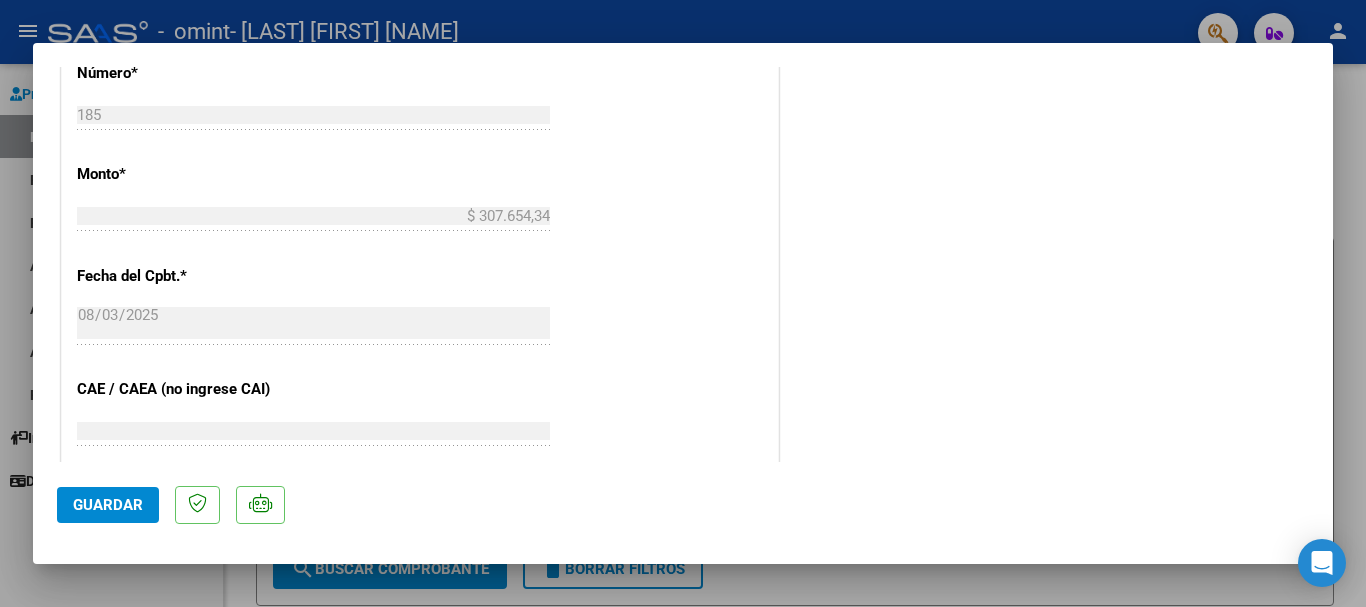 scroll, scrollTop: 1350, scrollLeft: 0, axis: vertical 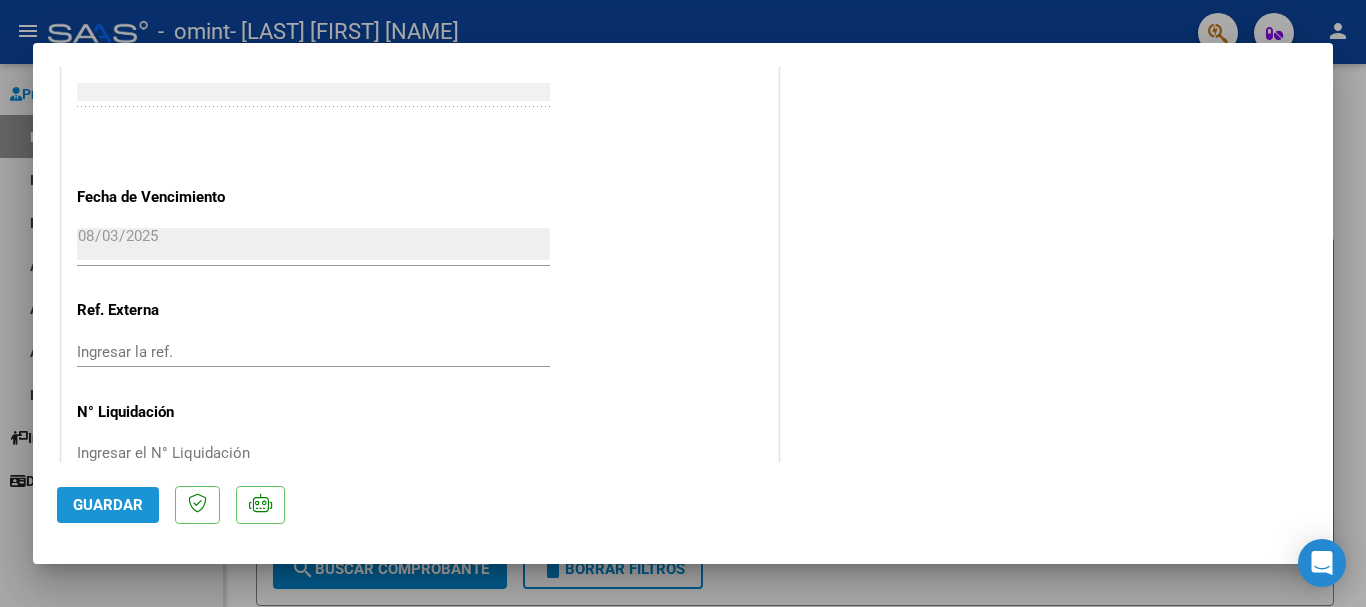 click on "Guardar" 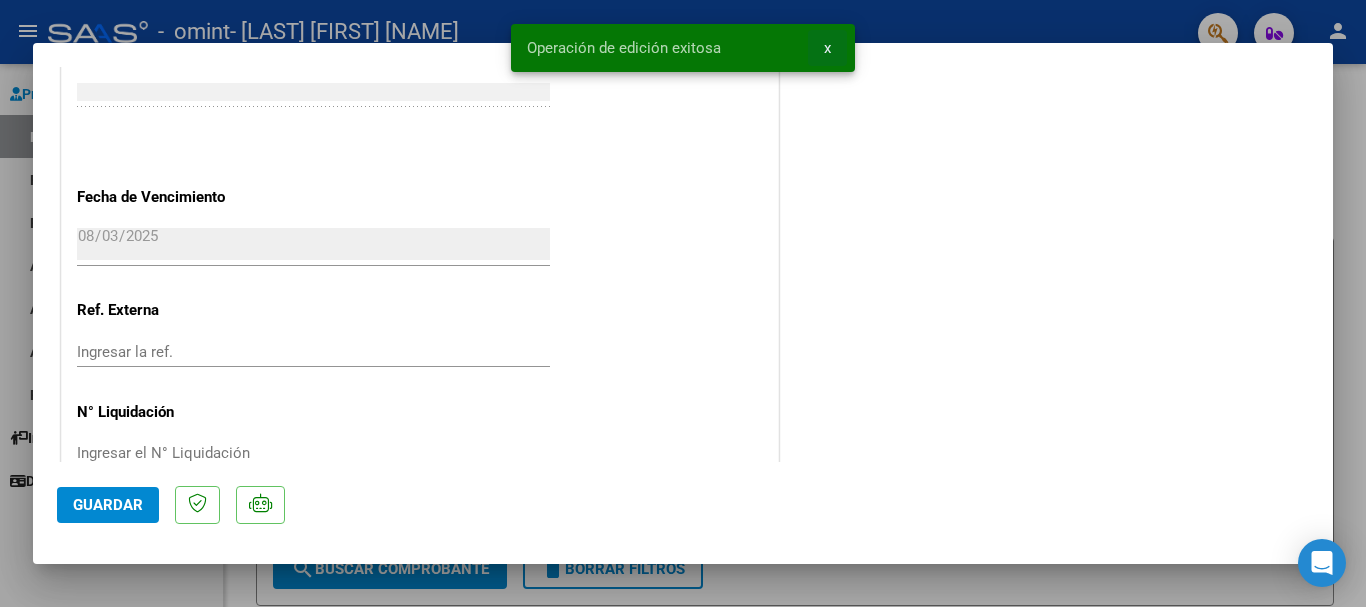 click on "x" at bounding box center [827, 48] 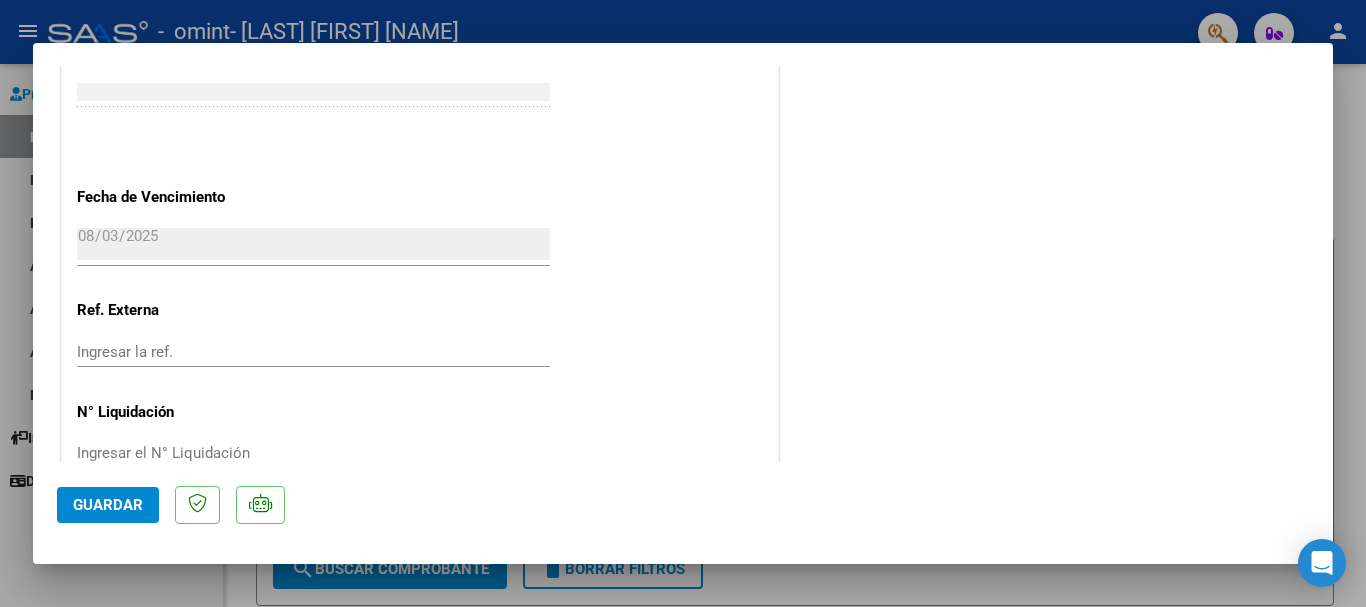 click at bounding box center [683, 303] 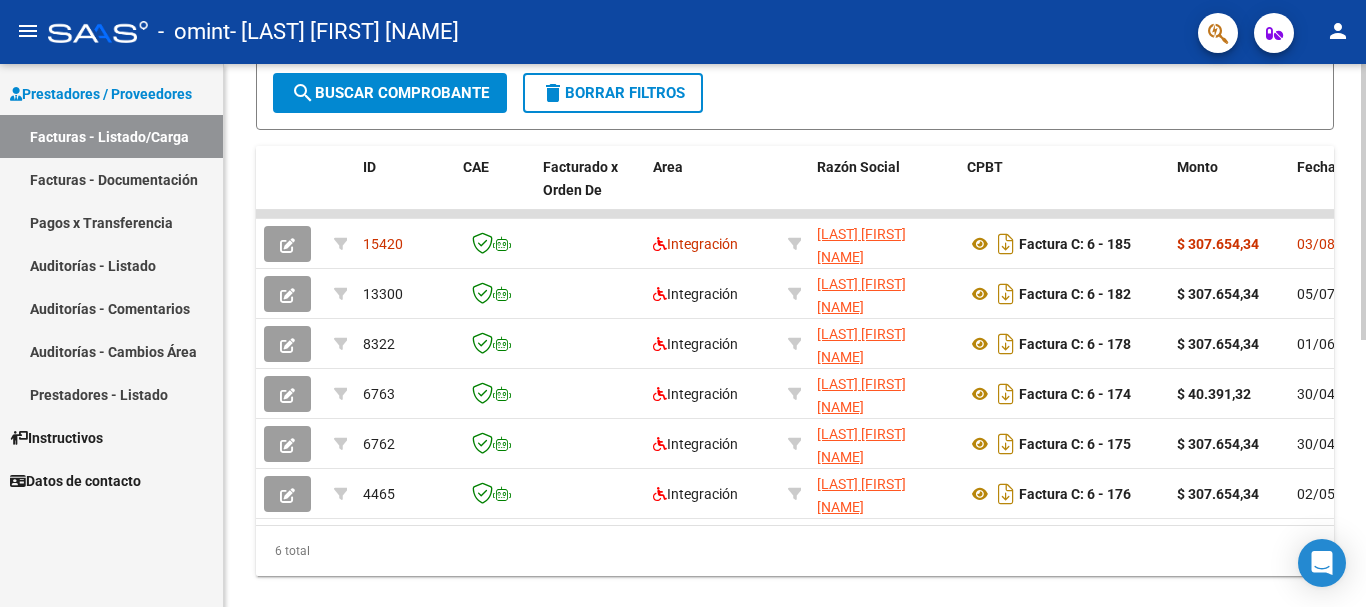 scroll, scrollTop: 478, scrollLeft: 0, axis: vertical 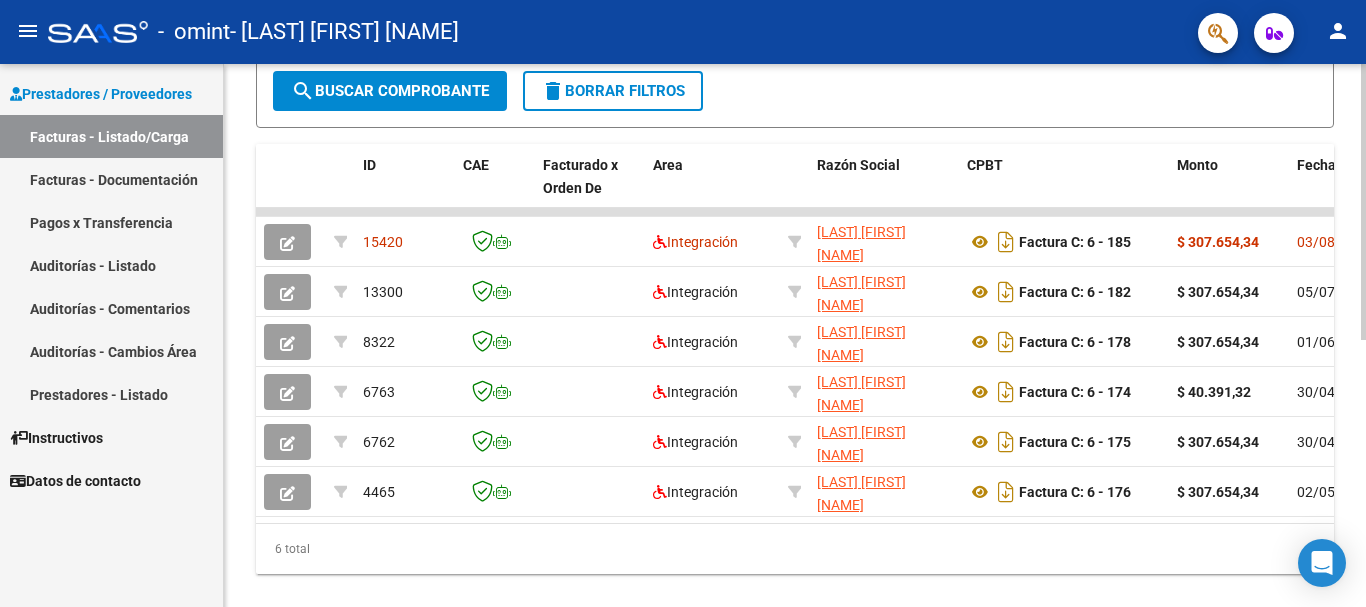 click 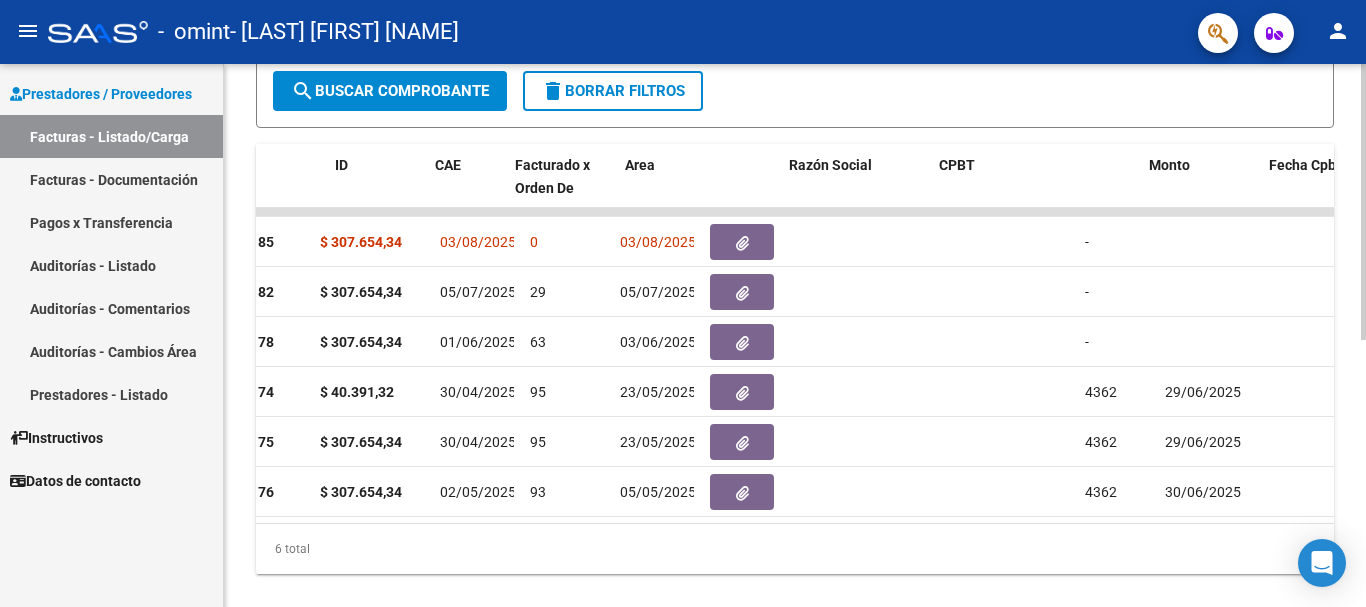 scroll, scrollTop: 0, scrollLeft: 0, axis: both 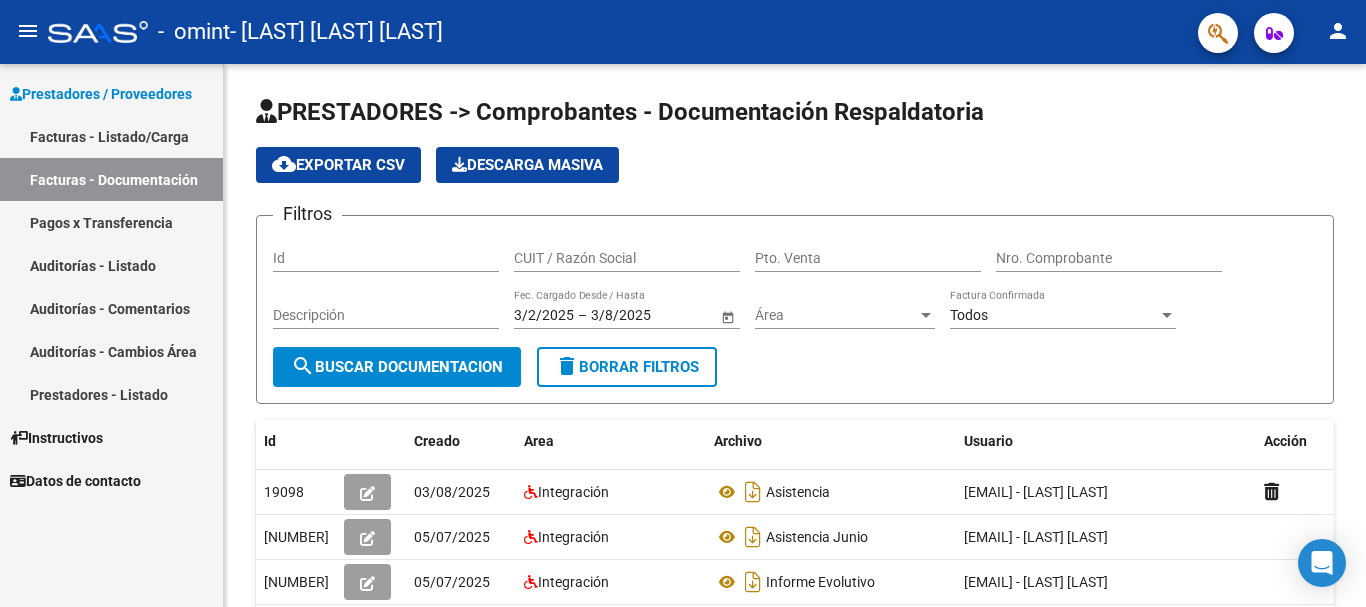 click on "person" 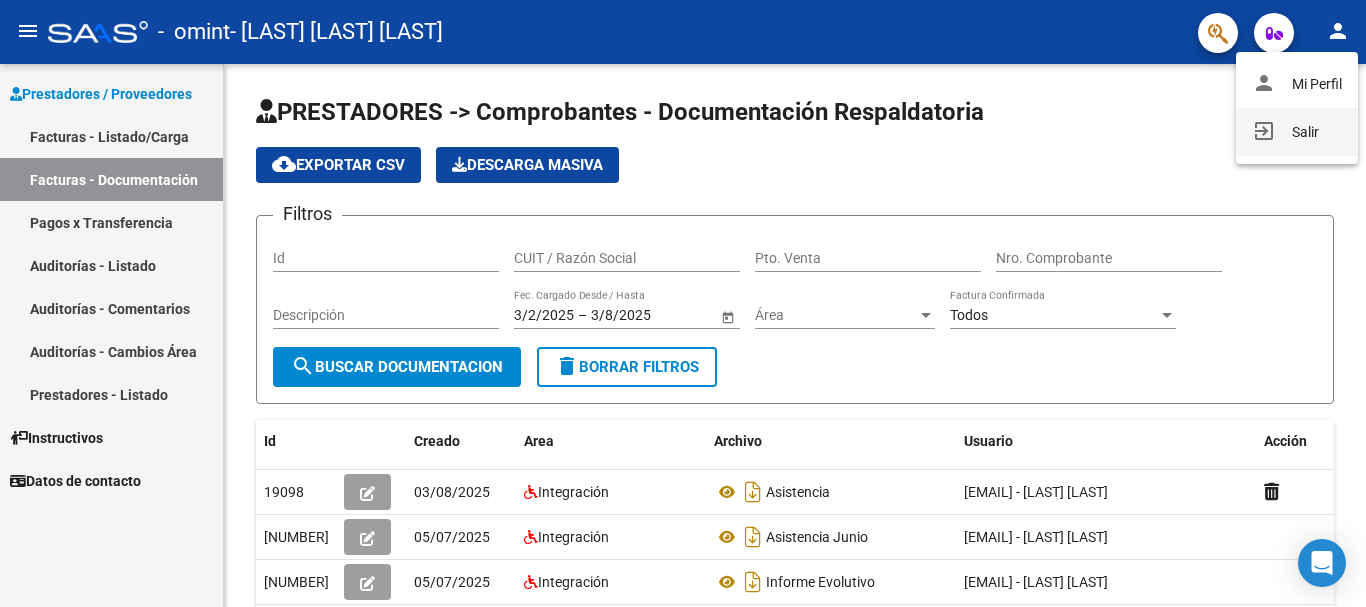 click on "exit_to_app  Salir" at bounding box center (1297, 132) 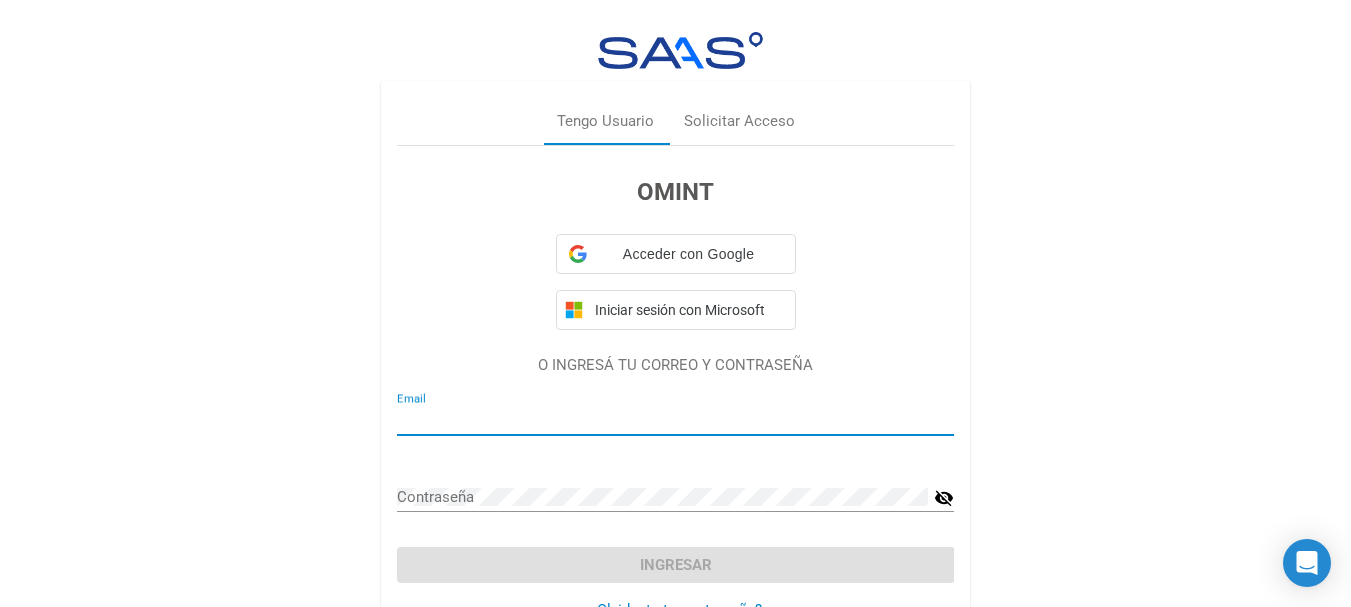 type on "[EMAIL] - [LAST] [FIRST]" 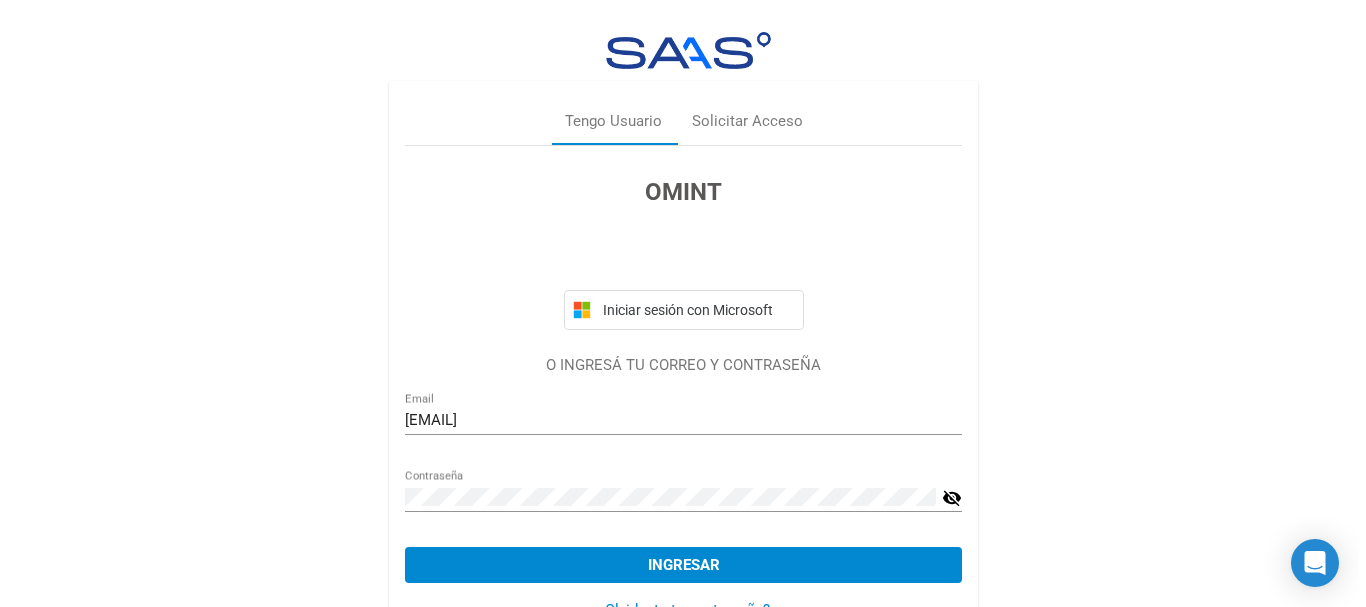 scroll, scrollTop: 0, scrollLeft: 0, axis: both 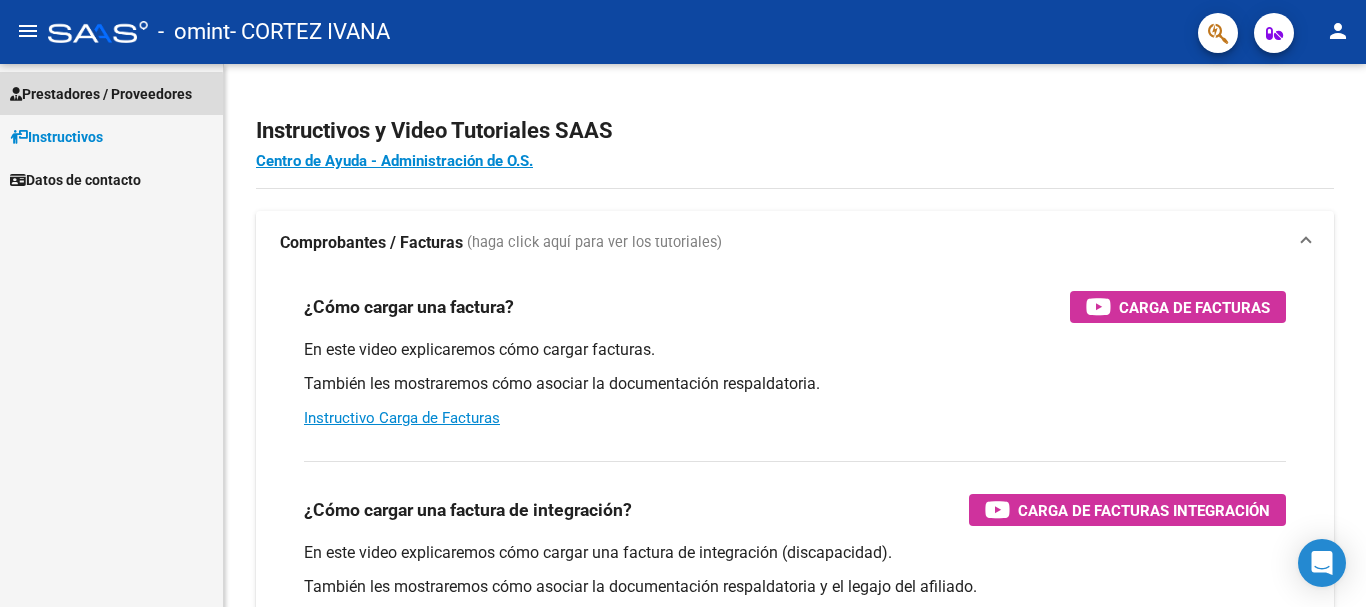 click on "Prestadores / Proveedores" at bounding box center (101, 94) 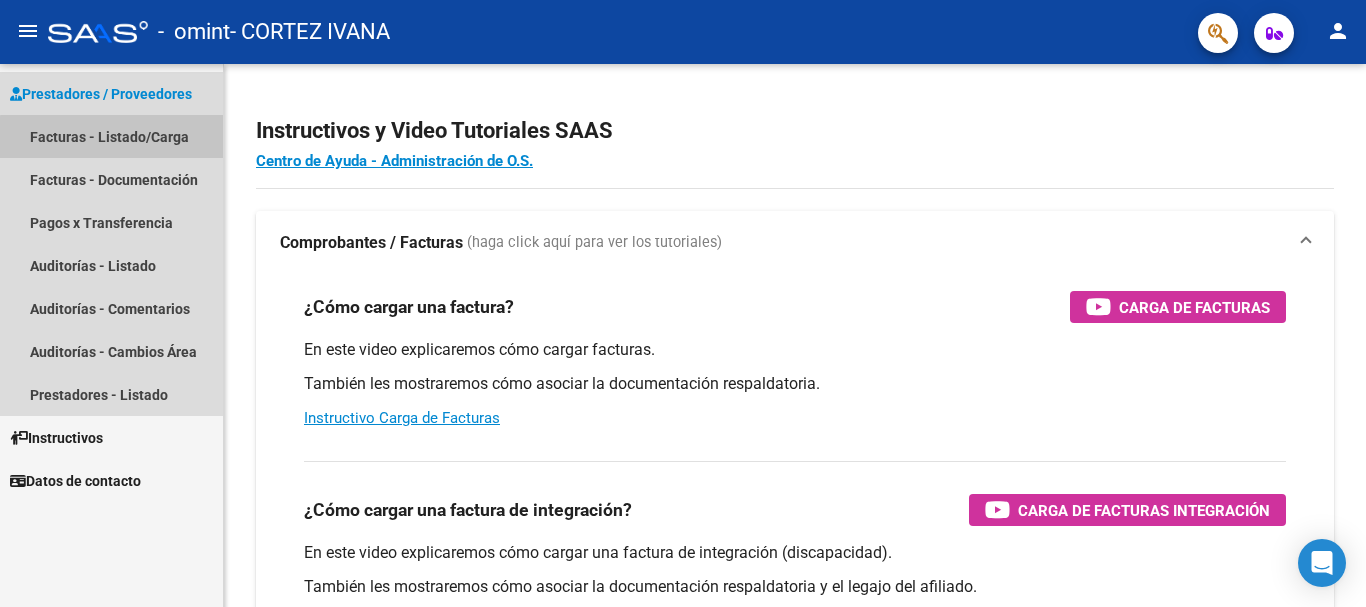click on "Facturas - Listado/Carga" at bounding box center (111, 136) 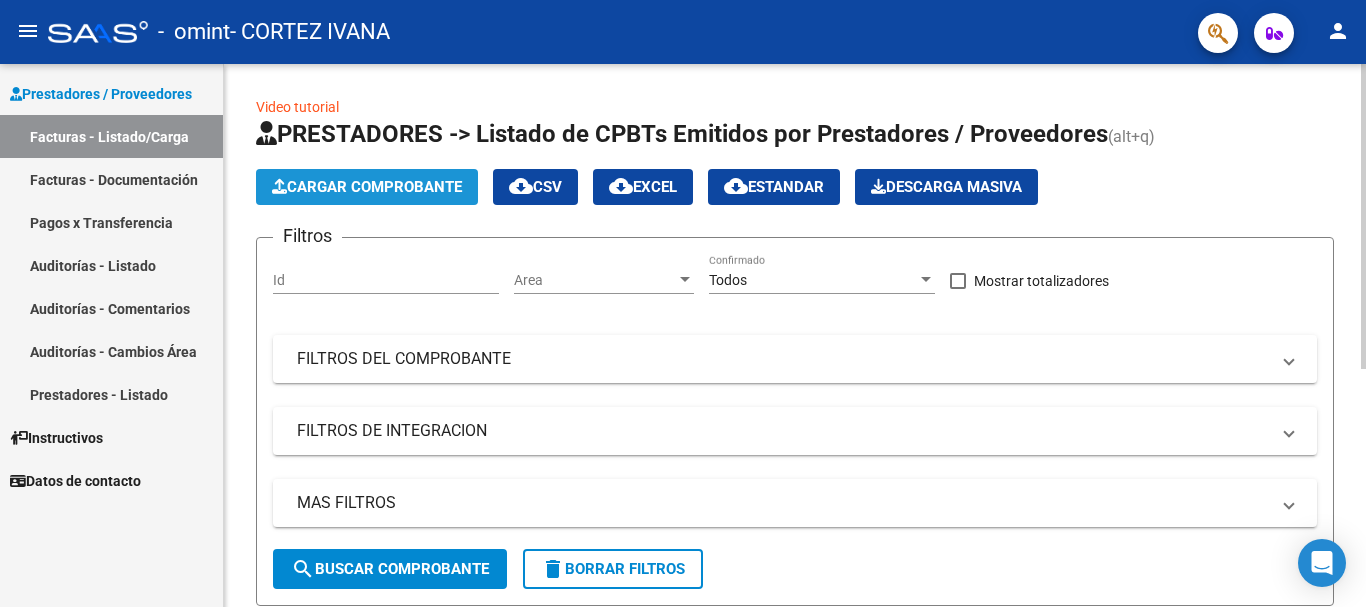 click on "Cargar Comprobante" 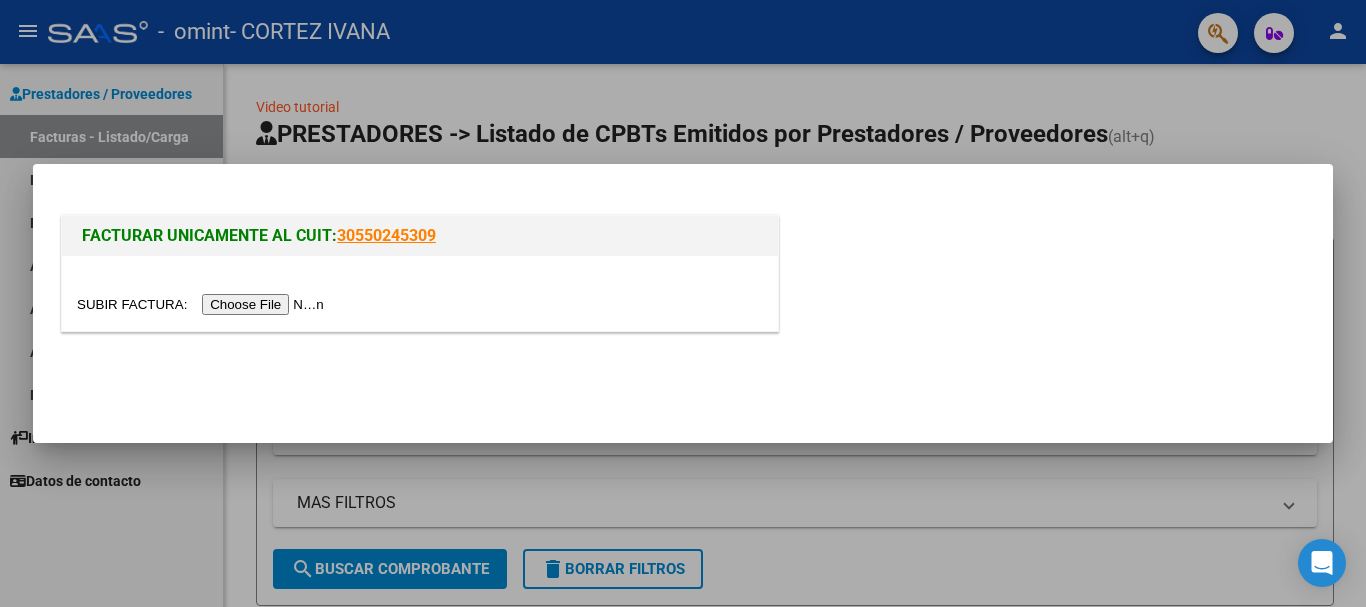 click at bounding box center (203, 304) 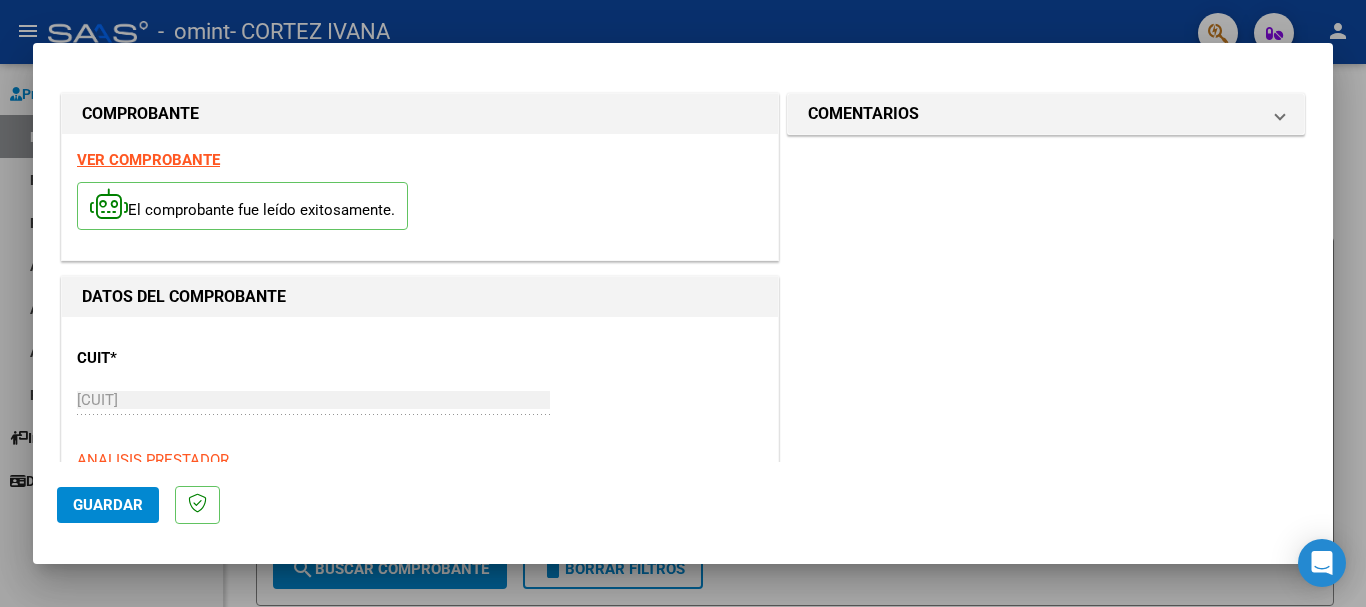 click on "El comprobante fue leído exitosamente." at bounding box center [420, 209] 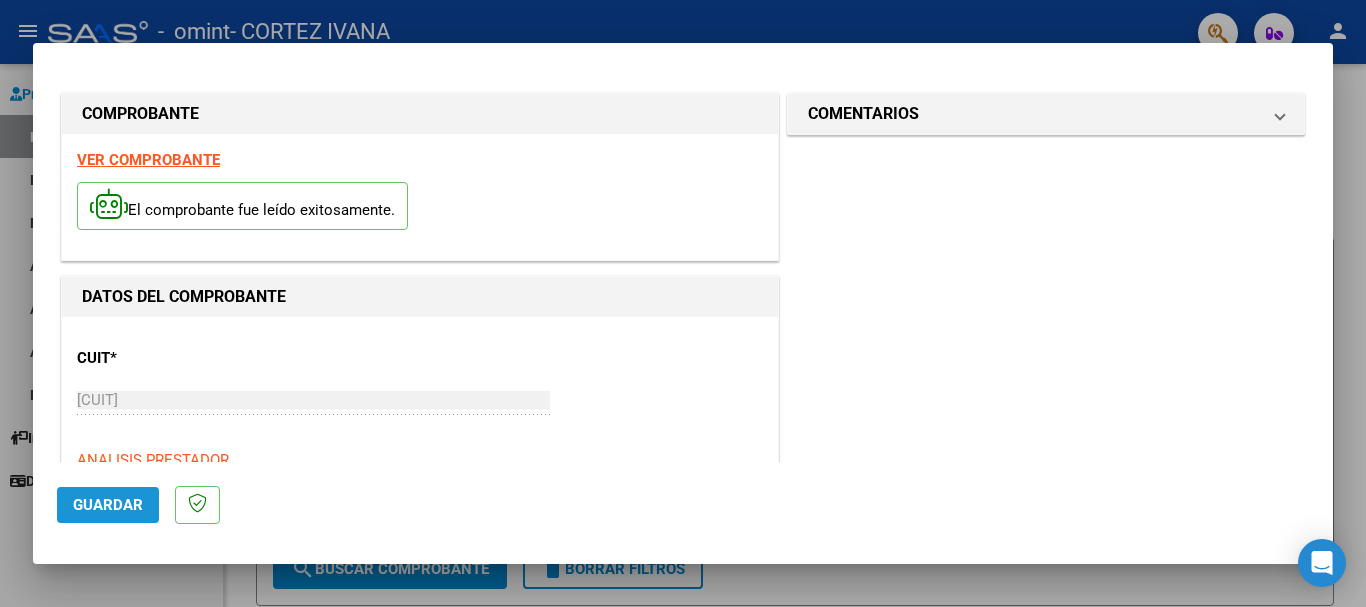 click on "Guardar" 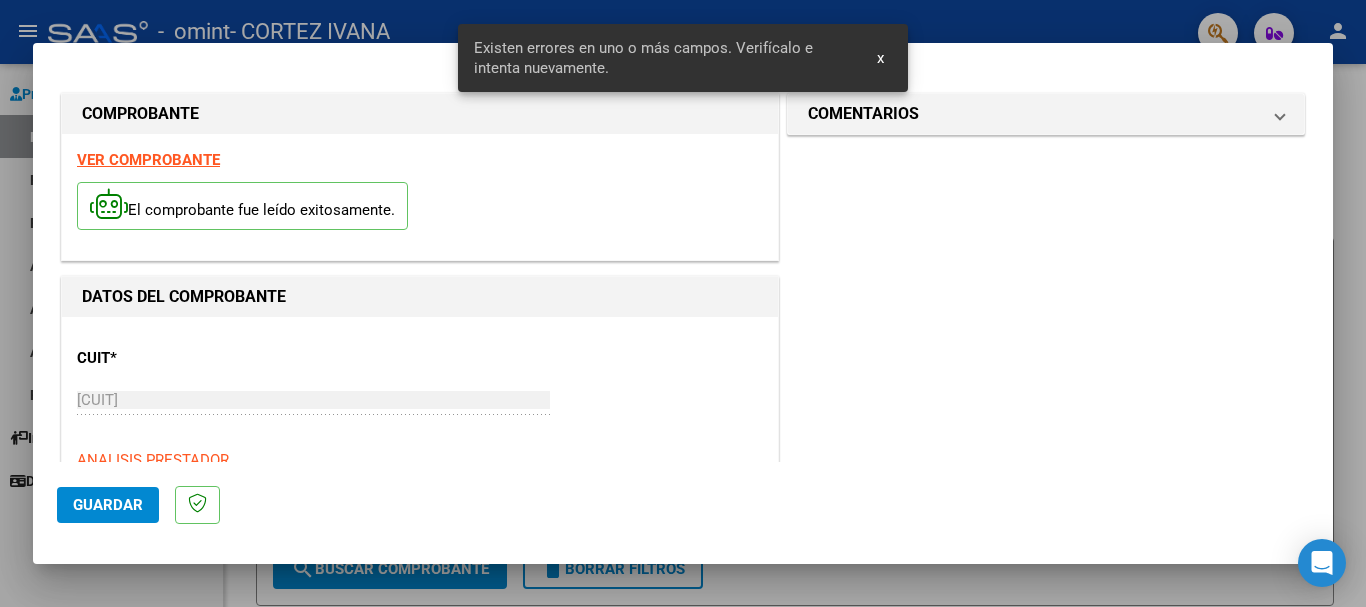 scroll, scrollTop: 462, scrollLeft: 0, axis: vertical 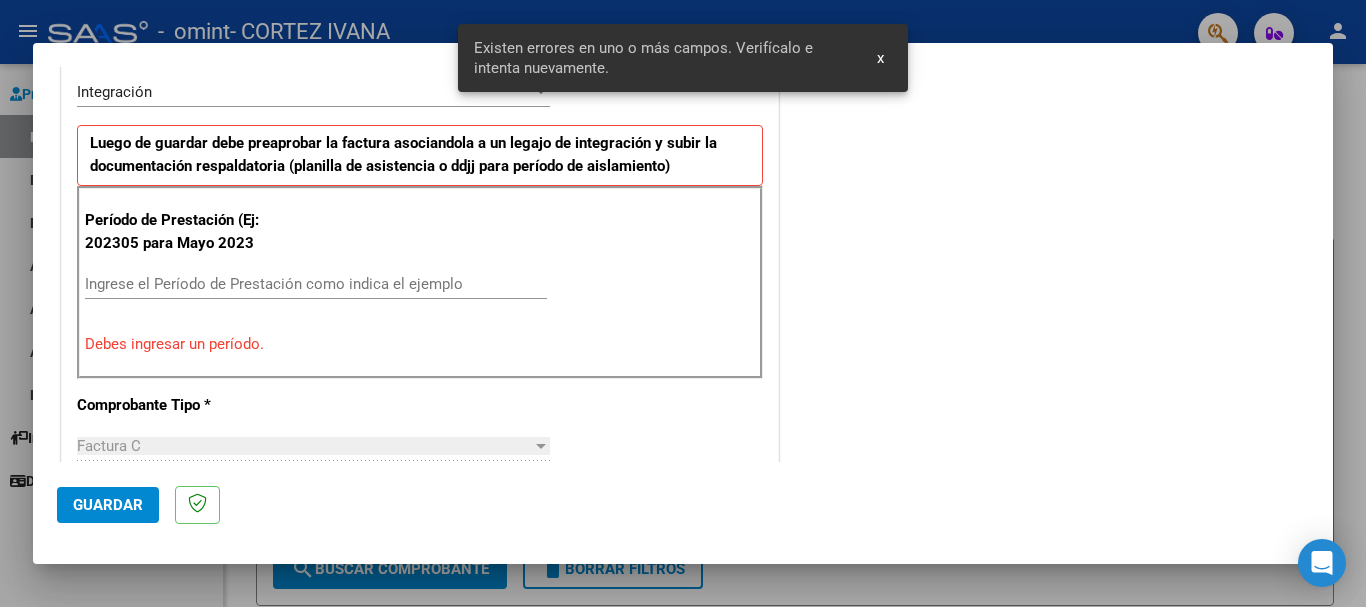 click on "Ingrese el Período de Prestación como indica el ejemplo" at bounding box center [316, 284] 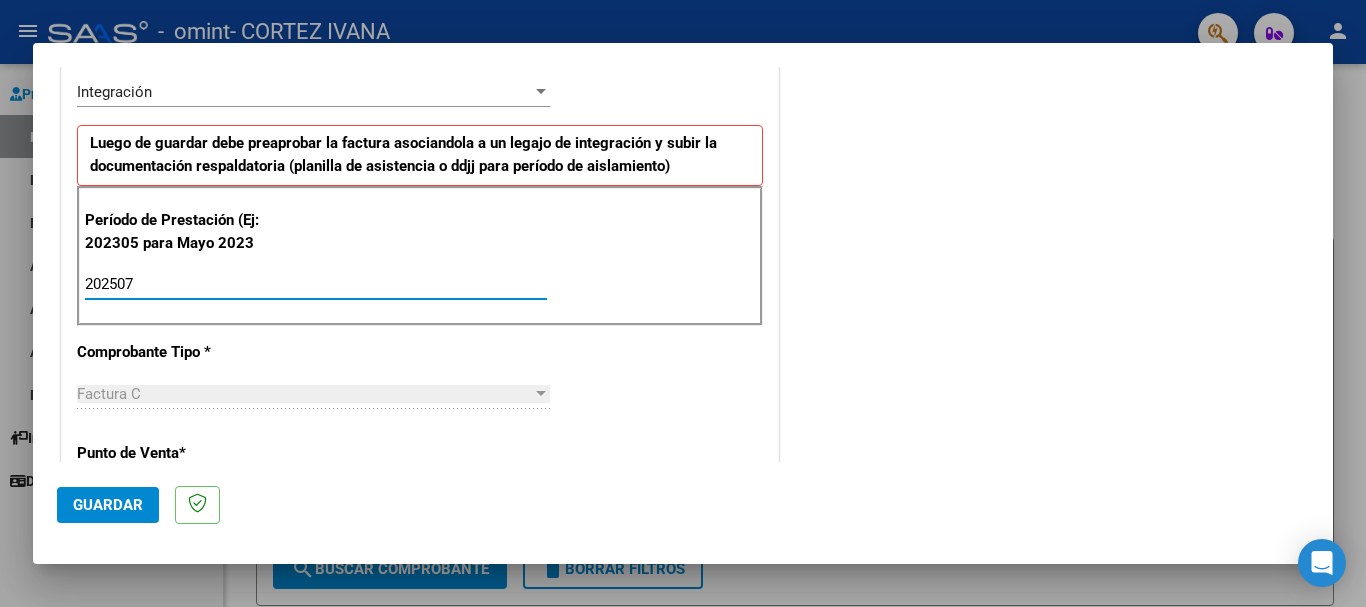 type on "202507" 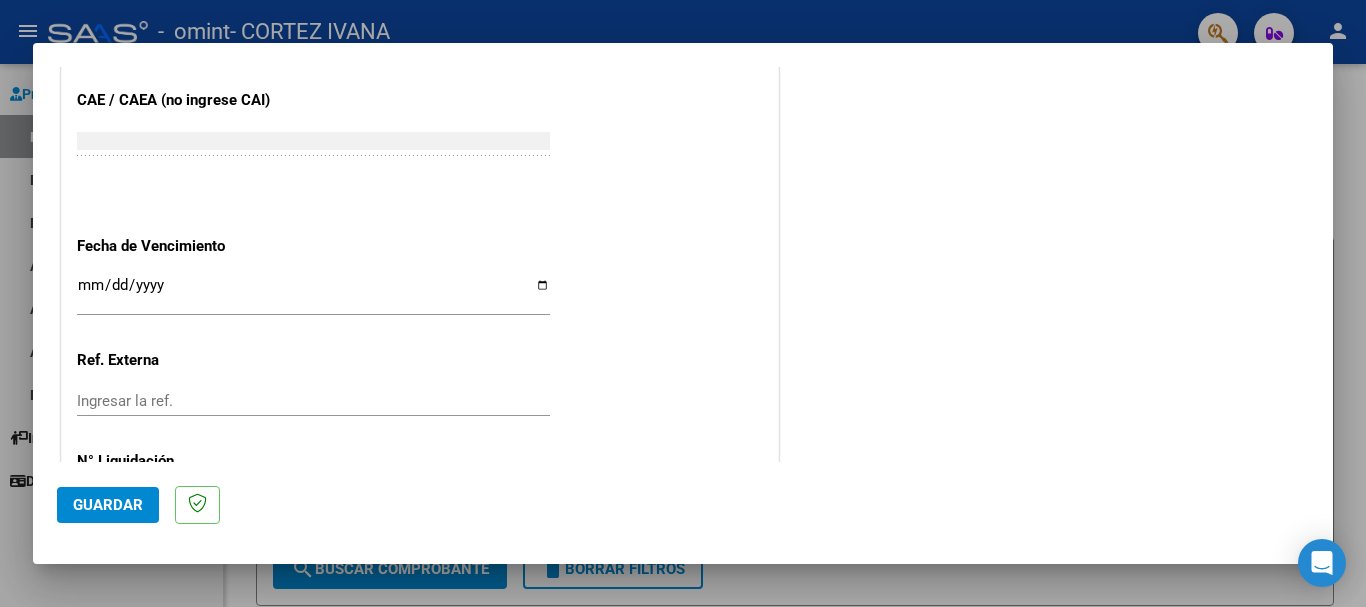 scroll, scrollTop: 1324, scrollLeft: 0, axis: vertical 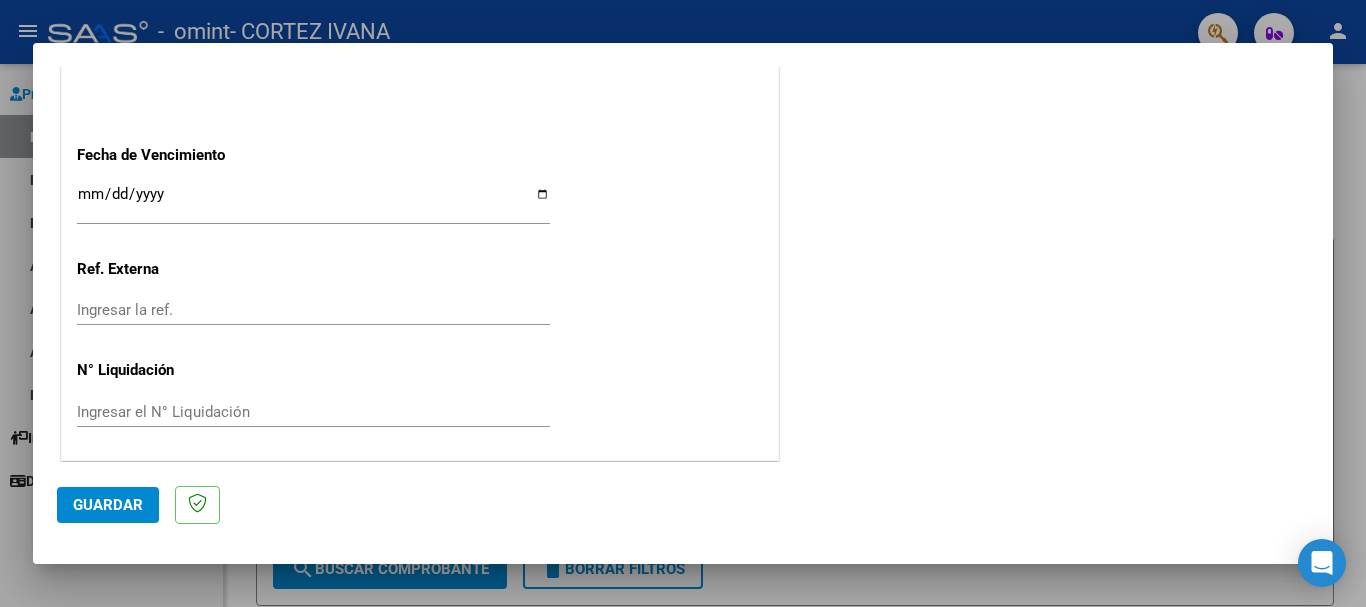 click on "Fecha de Vencimiento    Ingresar la fecha" 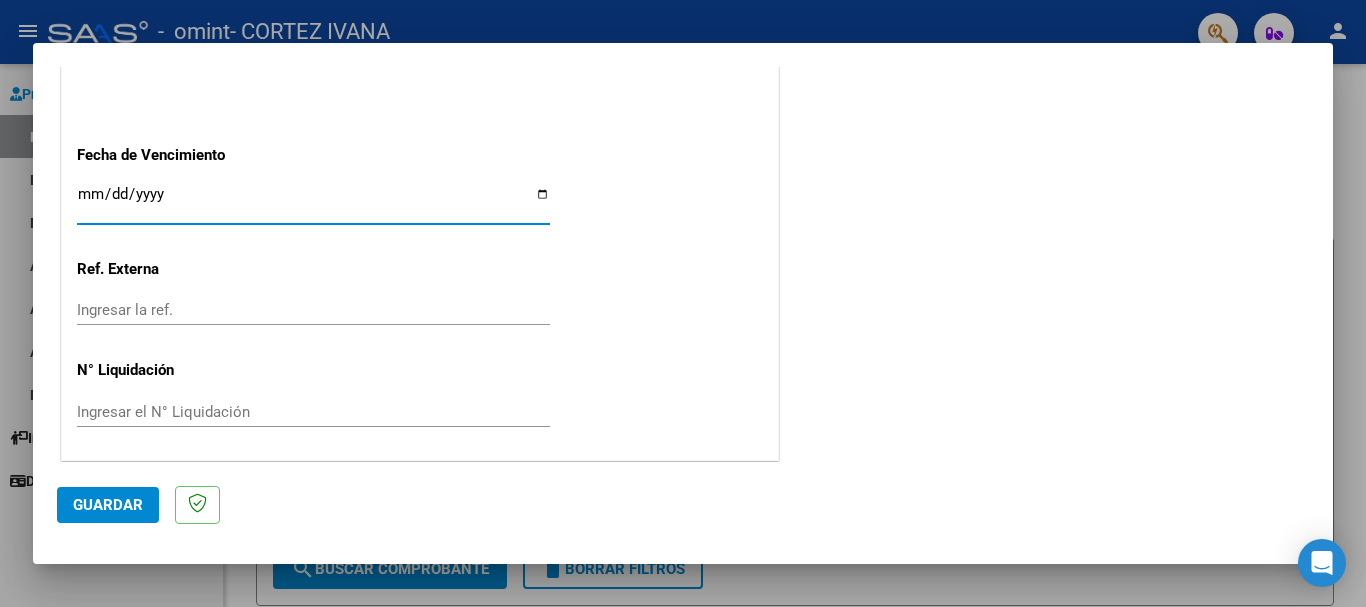 type on "2025-08-03" 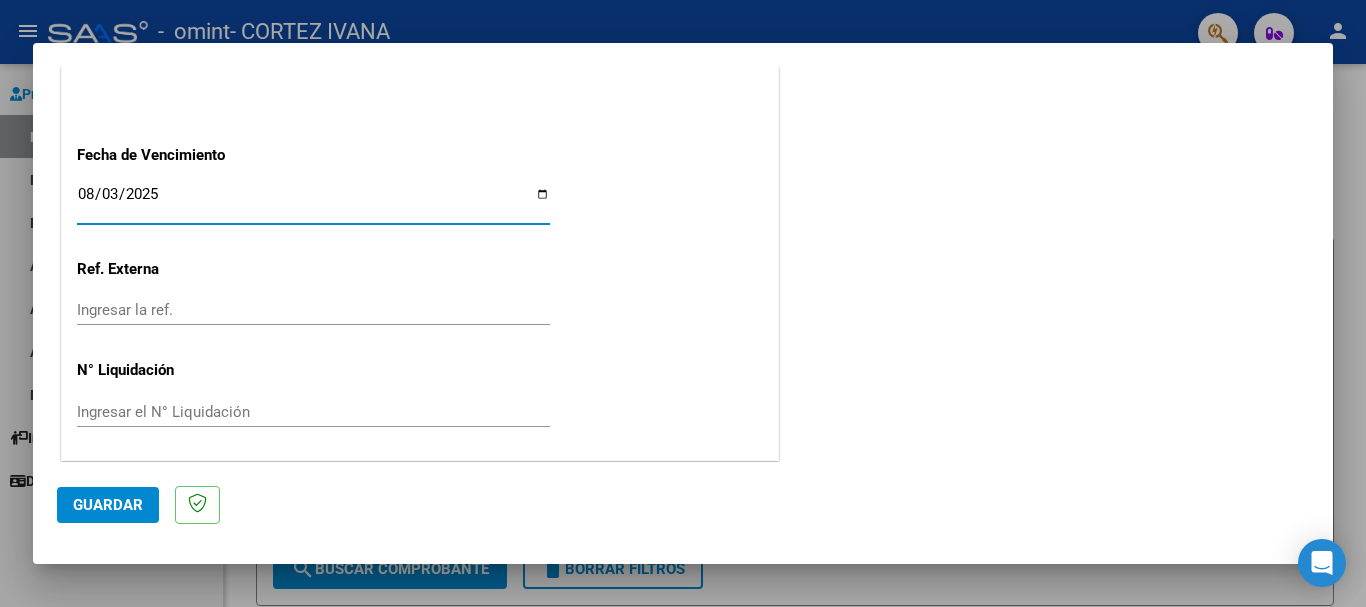 click on "Guardar" 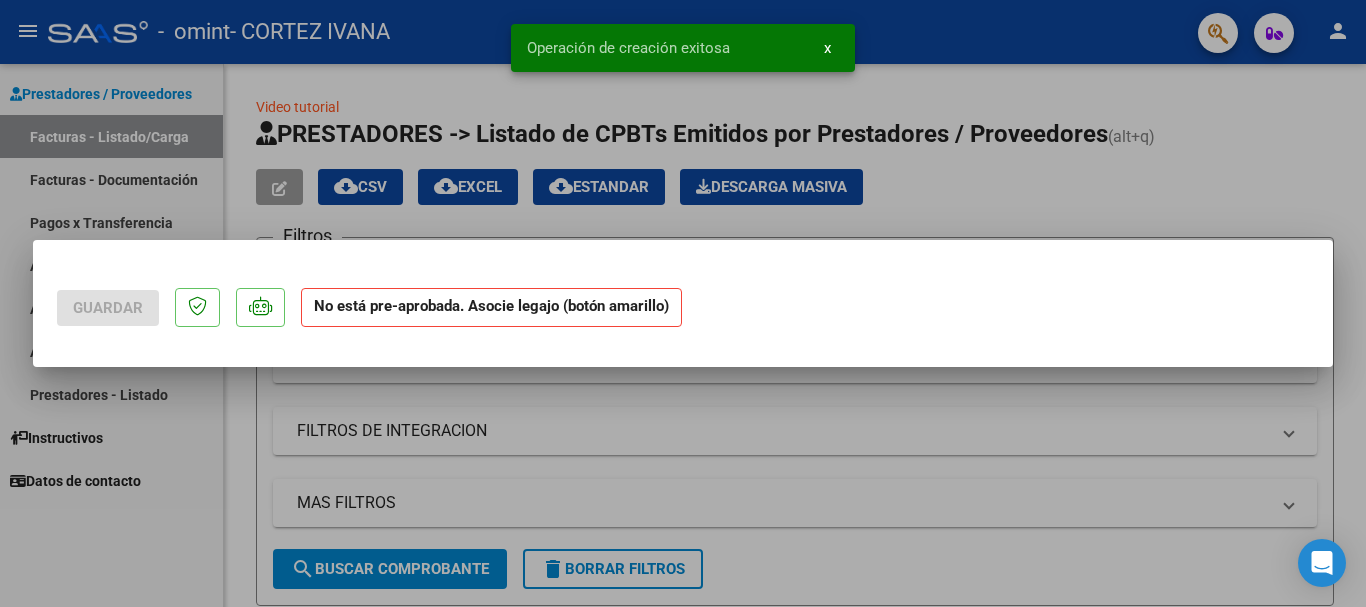 scroll, scrollTop: 0, scrollLeft: 0, axis: both 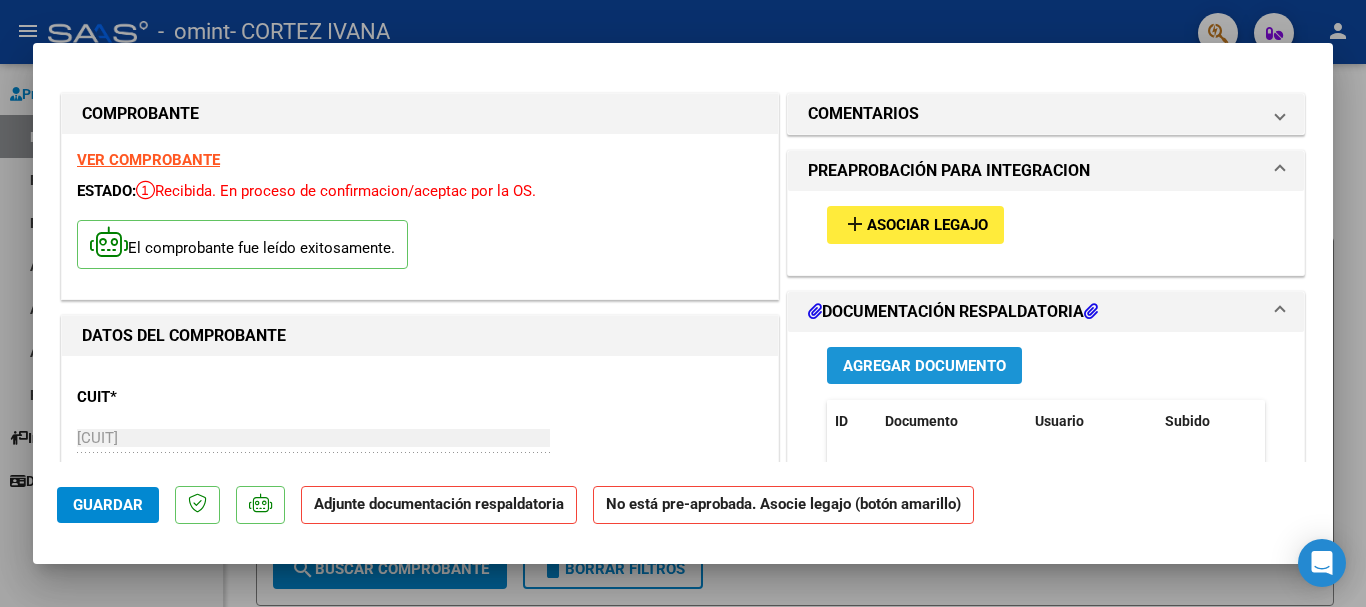 click on "Agregar Documento" at bounding box center (924, 366) 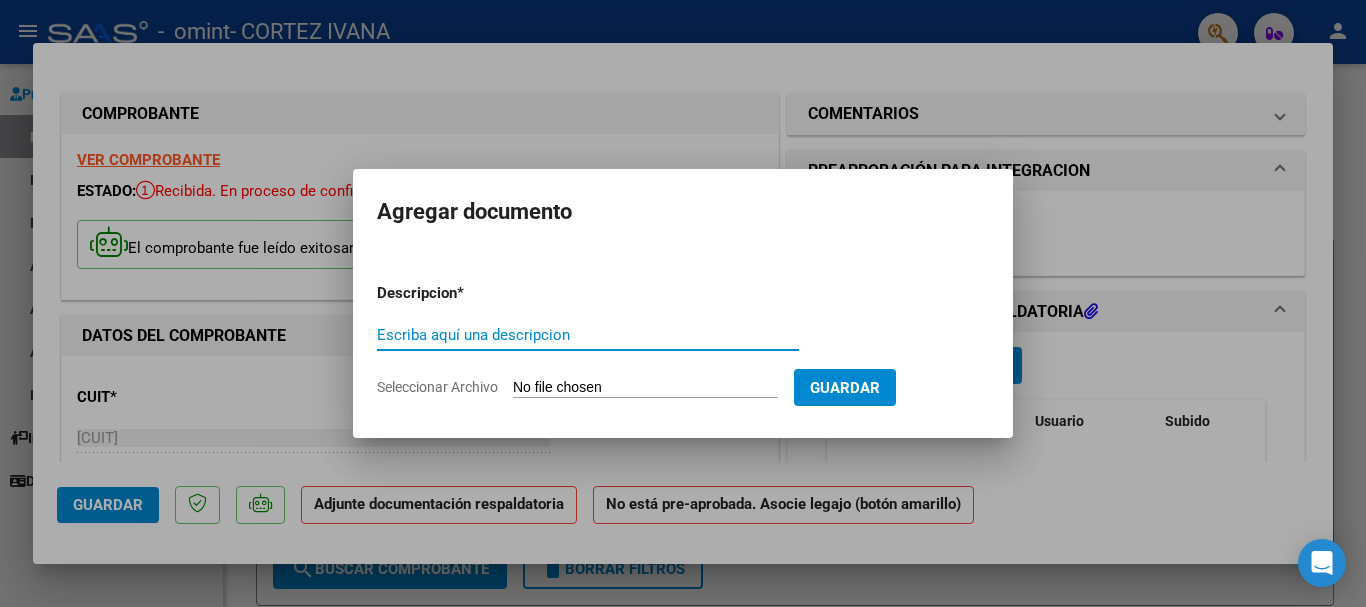 click on "Escriba aquí una descripcion" at bounding box center (588, 335) 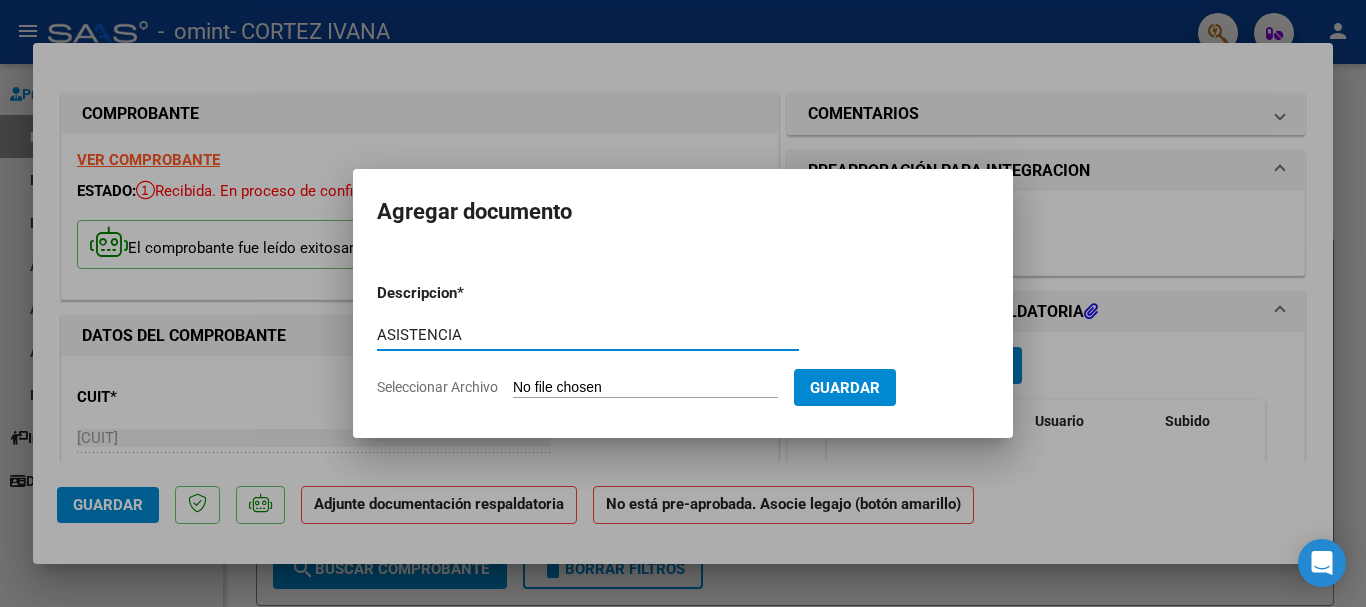 type on "ASISTENCIA" 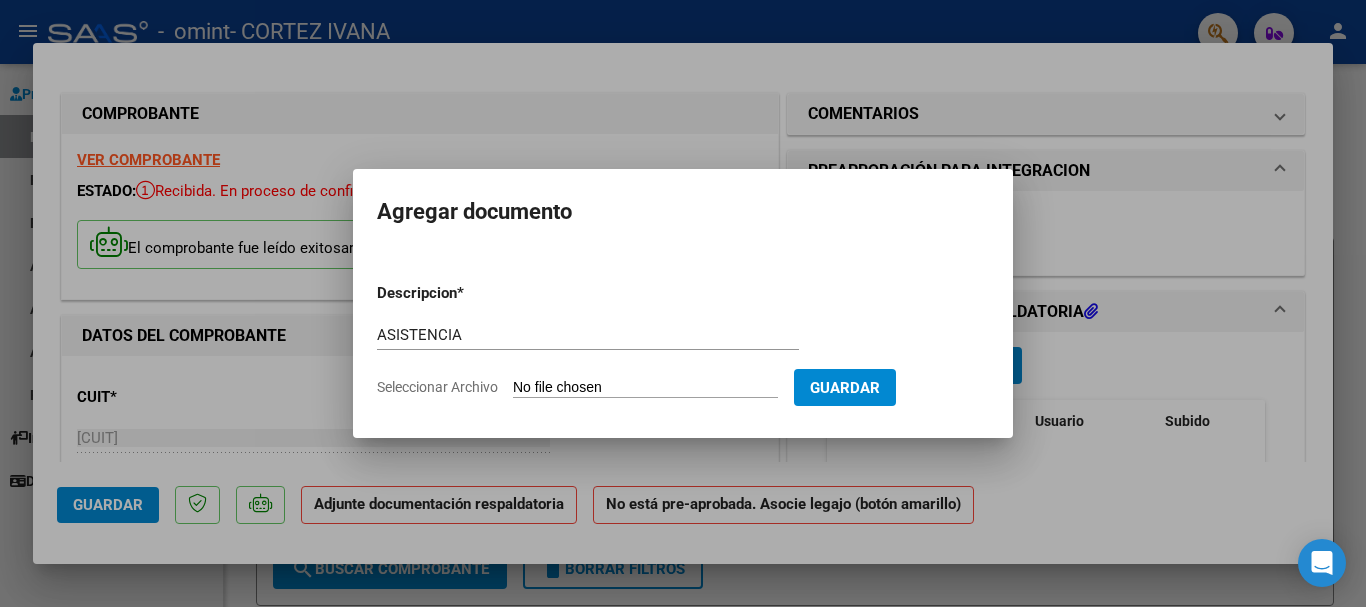 type on "C:\fakepath\Julio 2025 Quevedo asistencia psp.pdf" 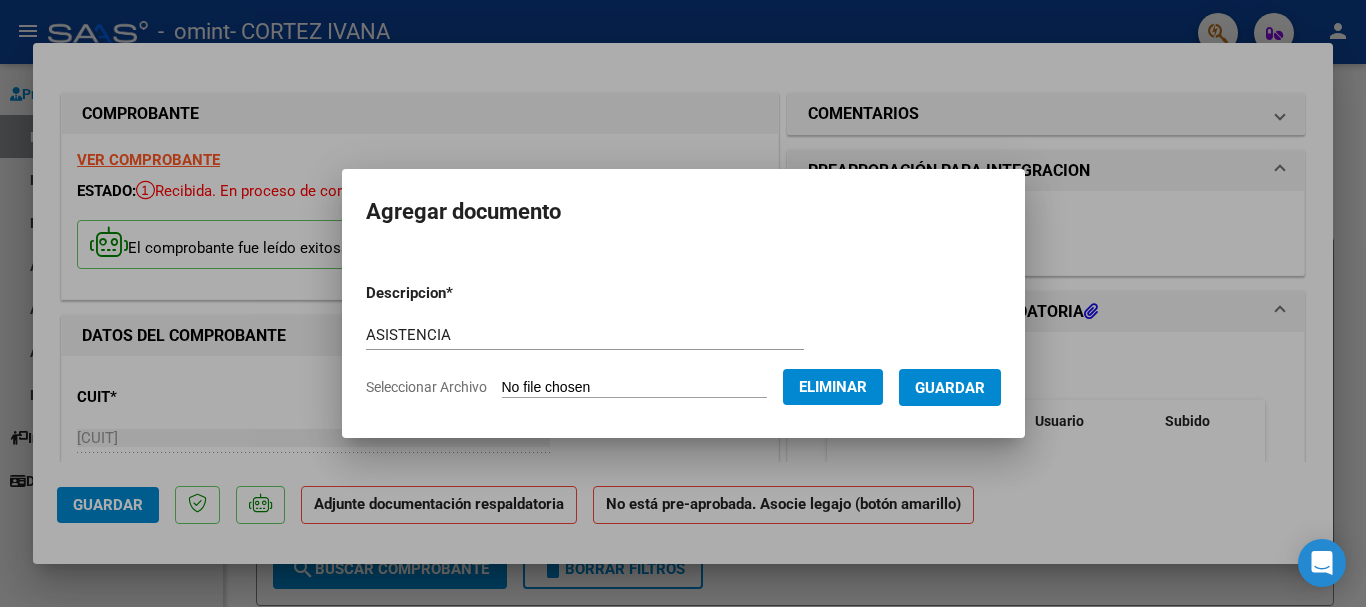 click on "Descripcion  *   ASISTENCIA Escriba aquí una descripcion  Seleccionar Archivo Eliminar Guardar" at bounding box center [683, 340] 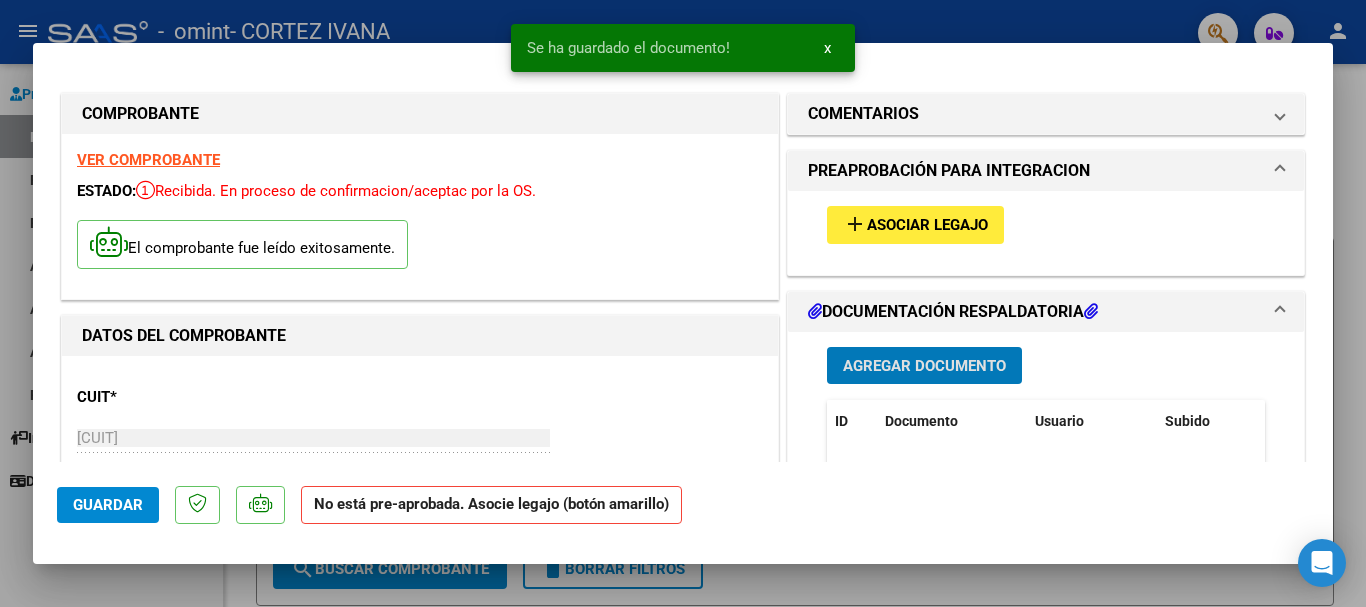 click on "Asociar Legajo" at bounding box center (927, 226) 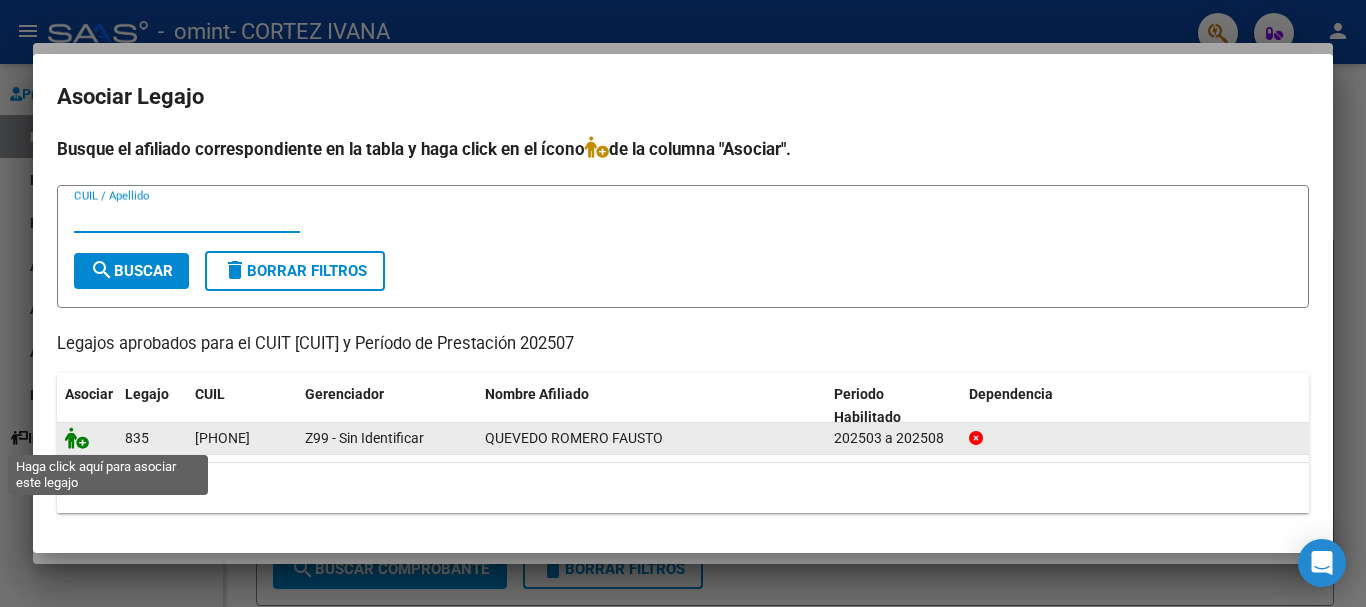 click 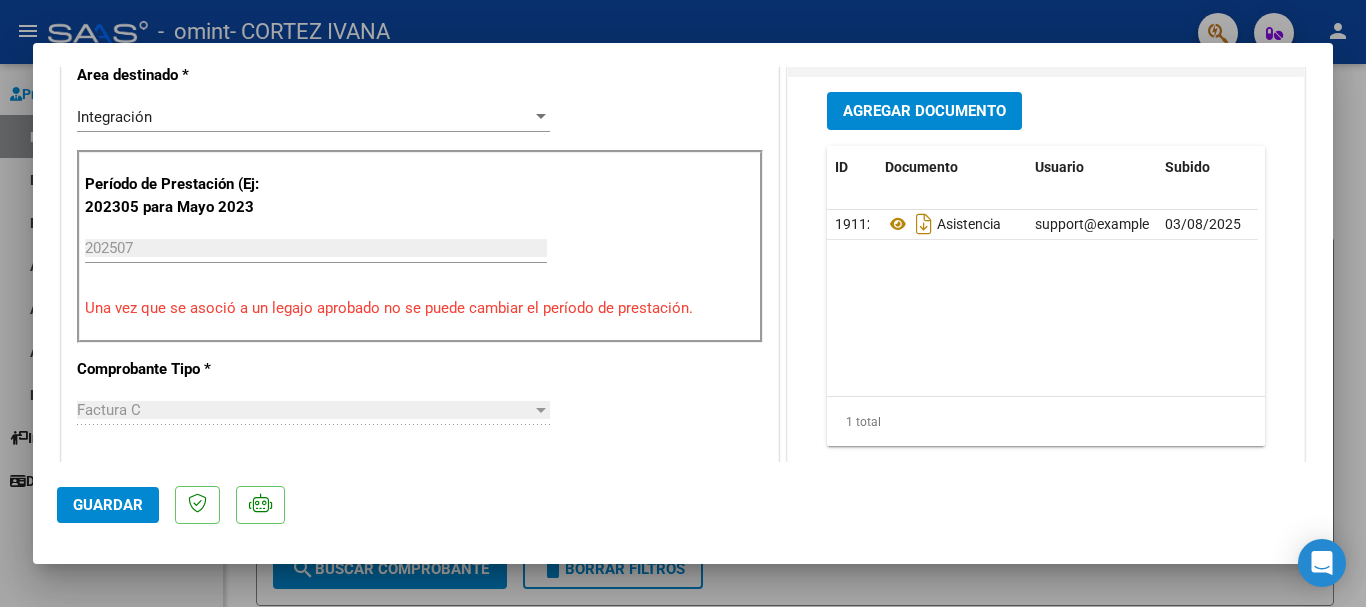 scroll, scrollTop: 528, scrollLeft: 0, axis: vertical 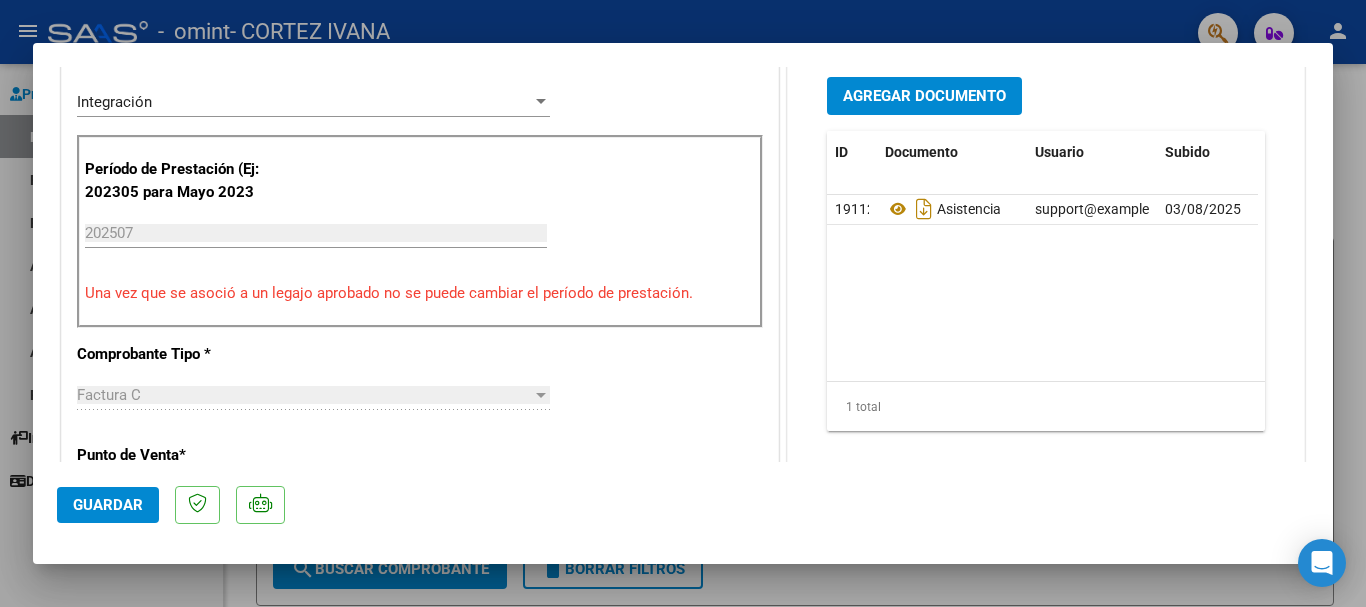 click on "Guardar" 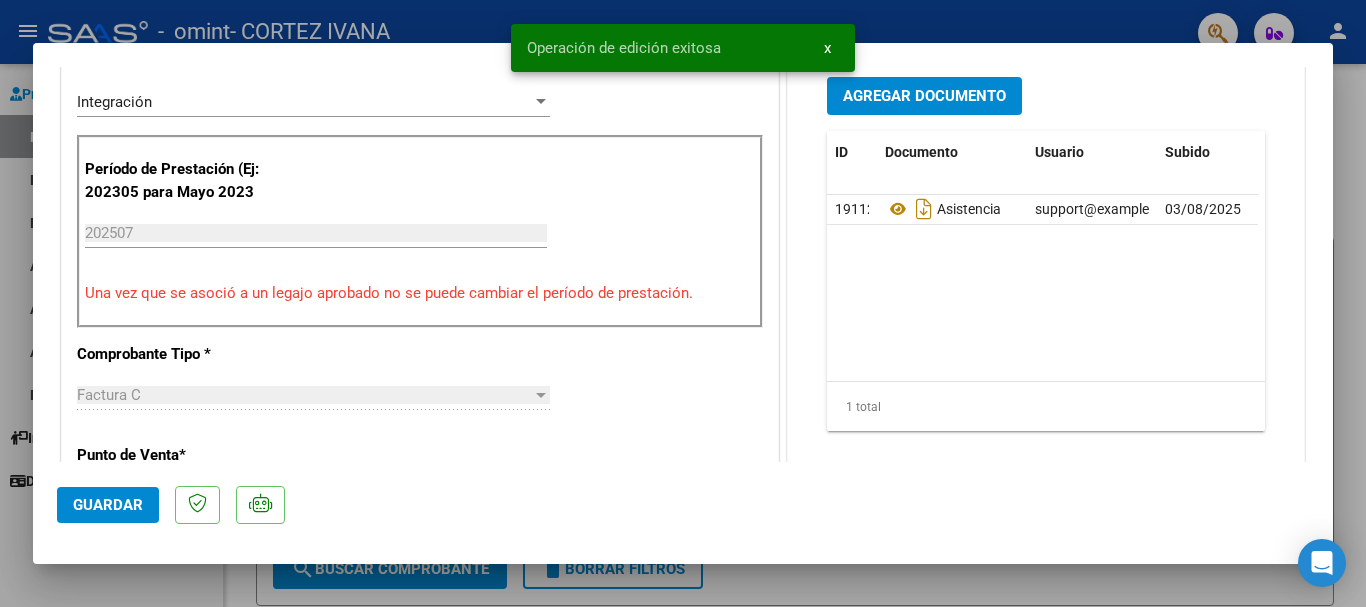 click on "x" at bounding box center [827, 48] 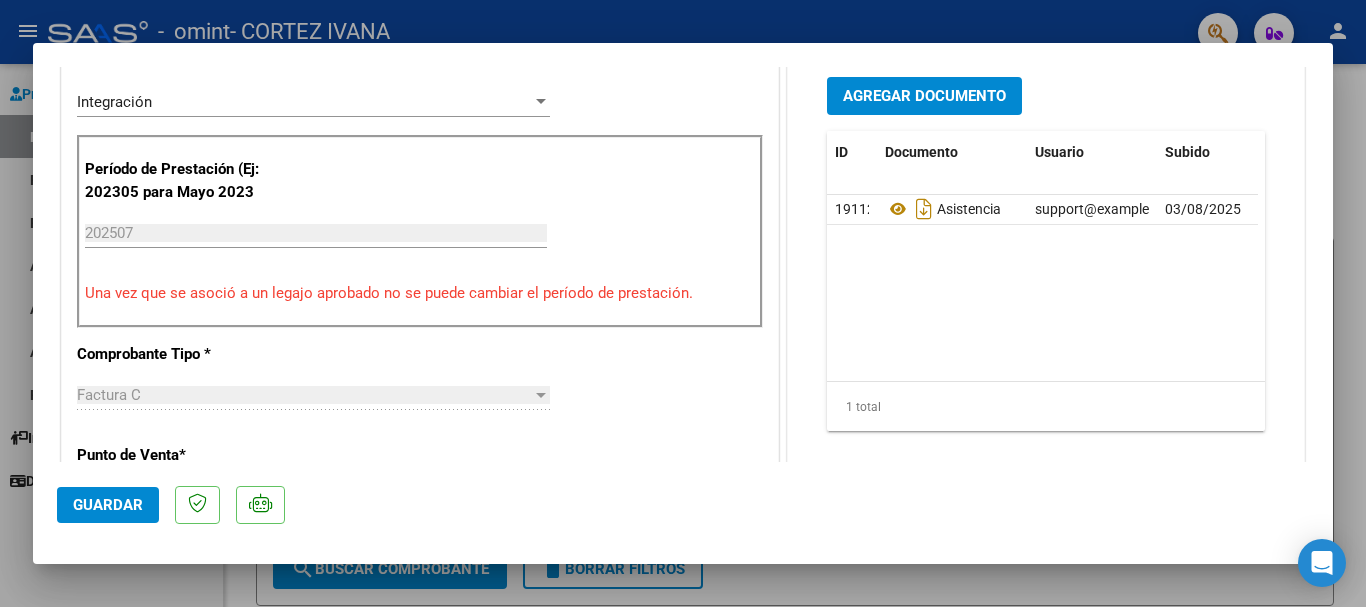 click at bounding box center (683, 303) 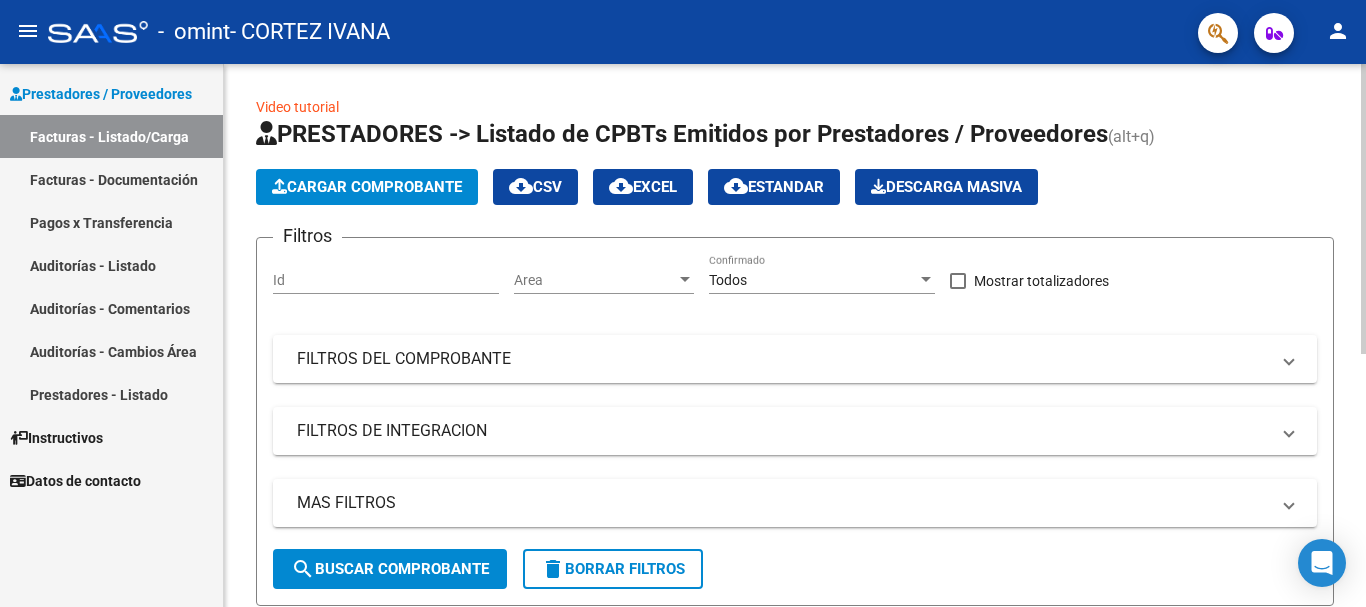 scroll, scrollTop: 367, scrollLeft: 0, axis: vertical 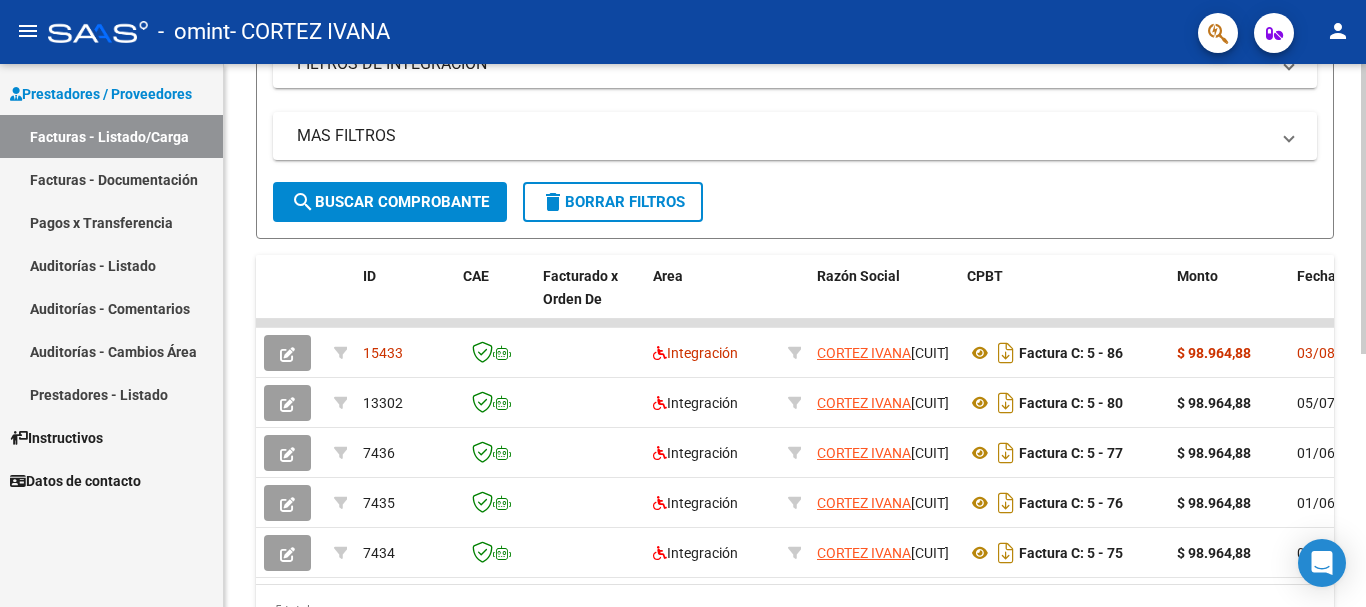 click 